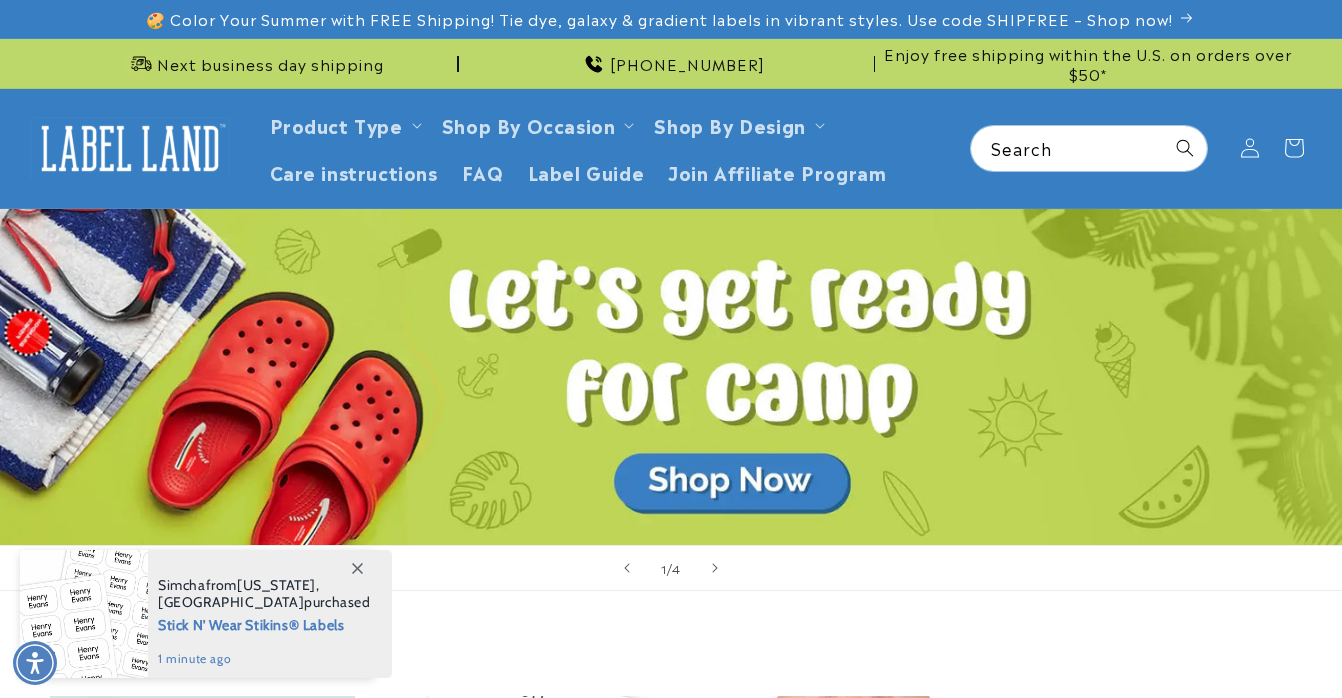 scroll, scrollTop: 450, scrollLeft: 0, axis: vertical 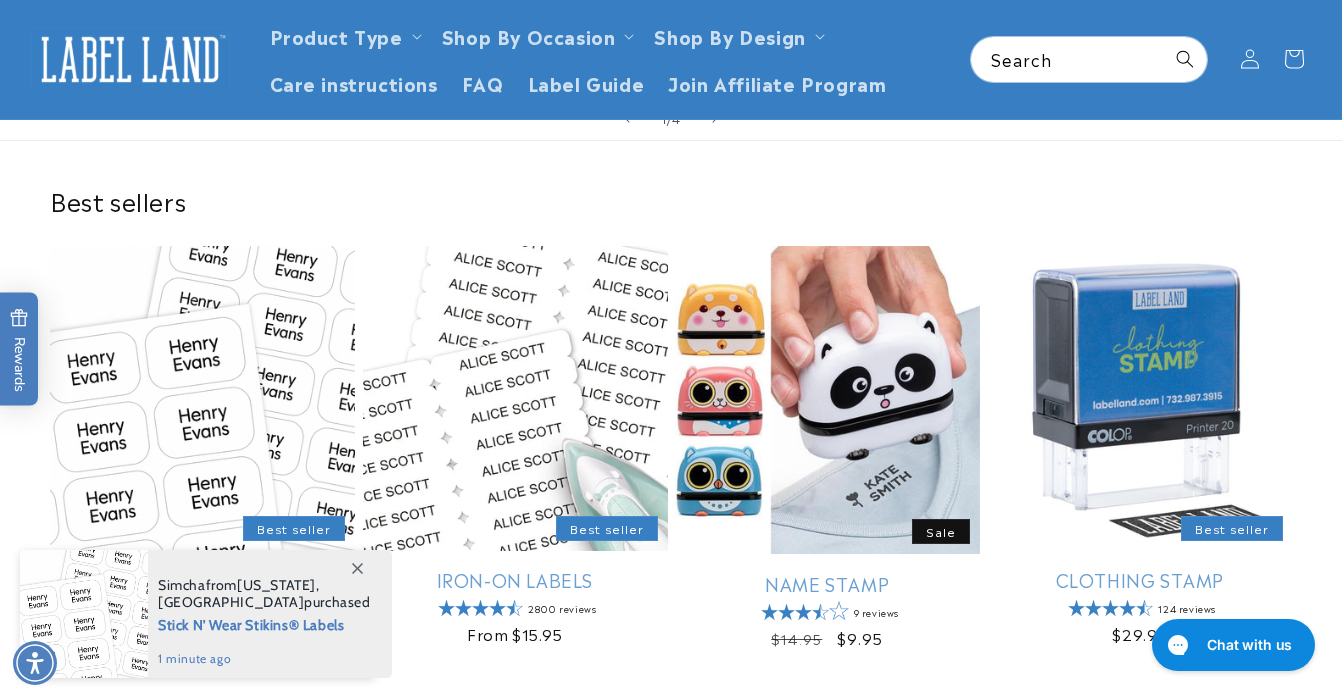 click 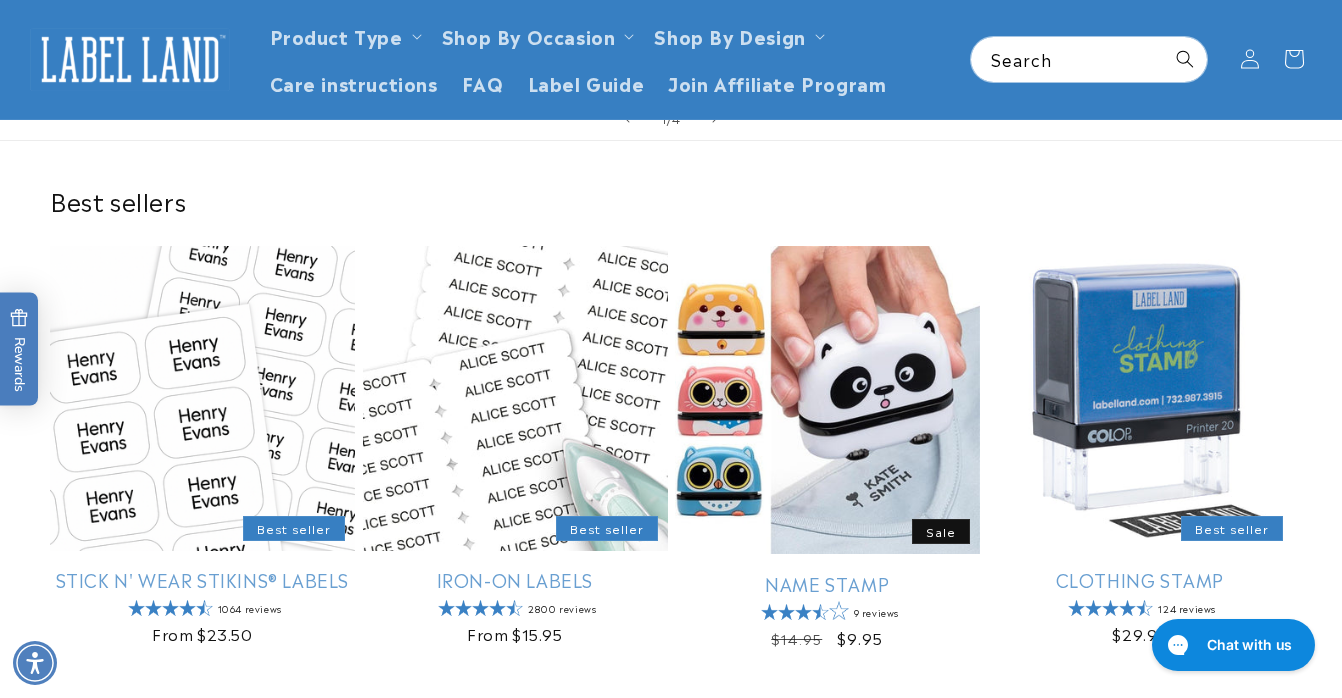 scroll, scrollTop: 0, scrollLeft: 0, axis: both 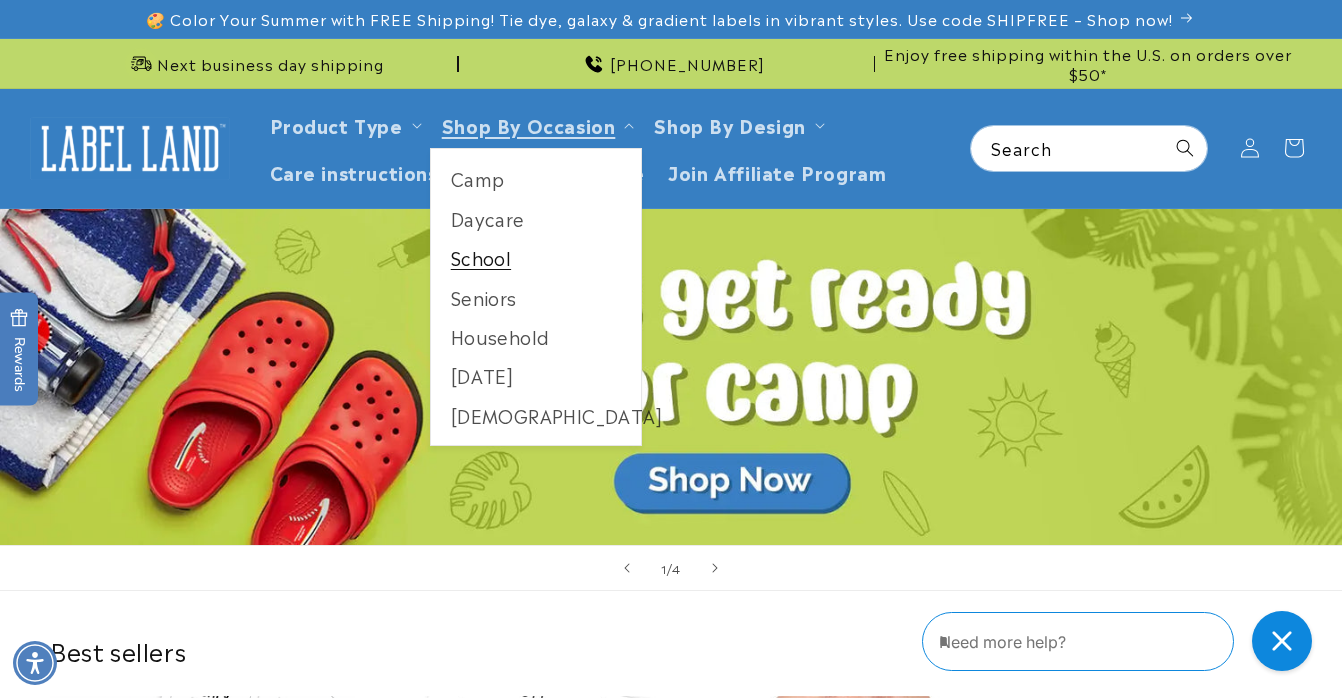 click on "School" at bounding box center [536, 257] 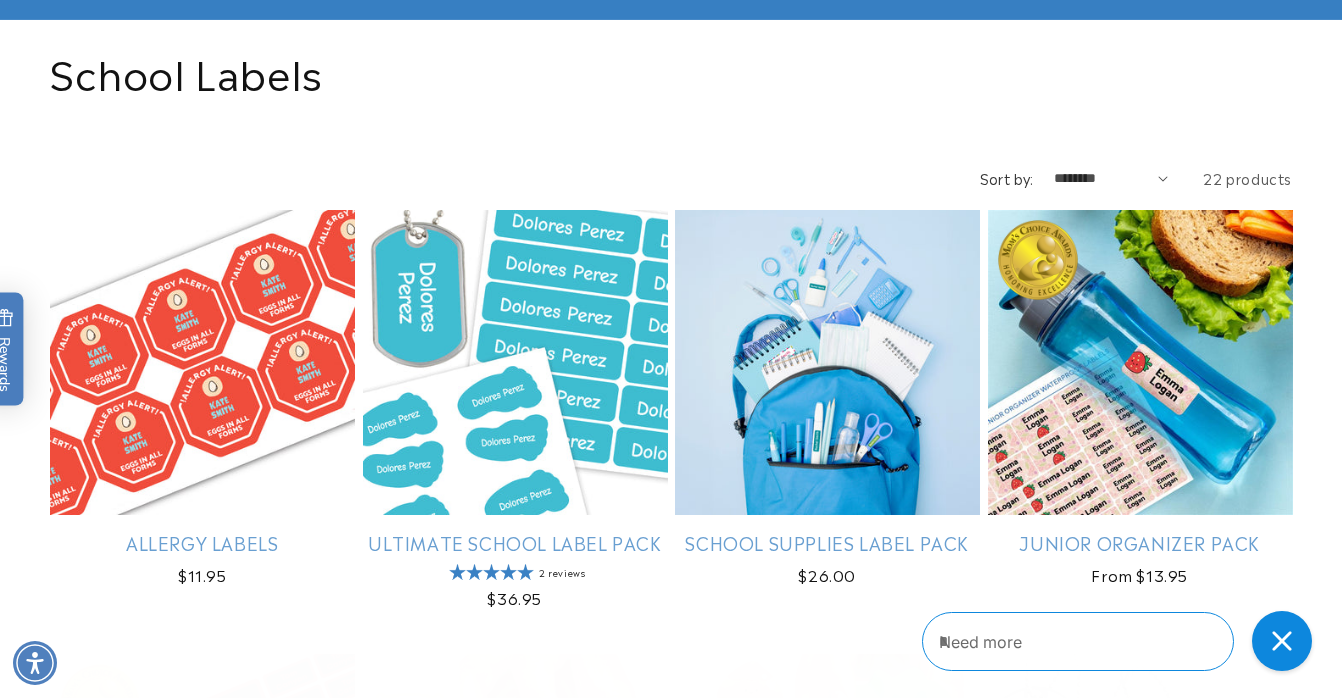 scroll, scrollTop: 189, scrollLeft: 0, axis: vertical 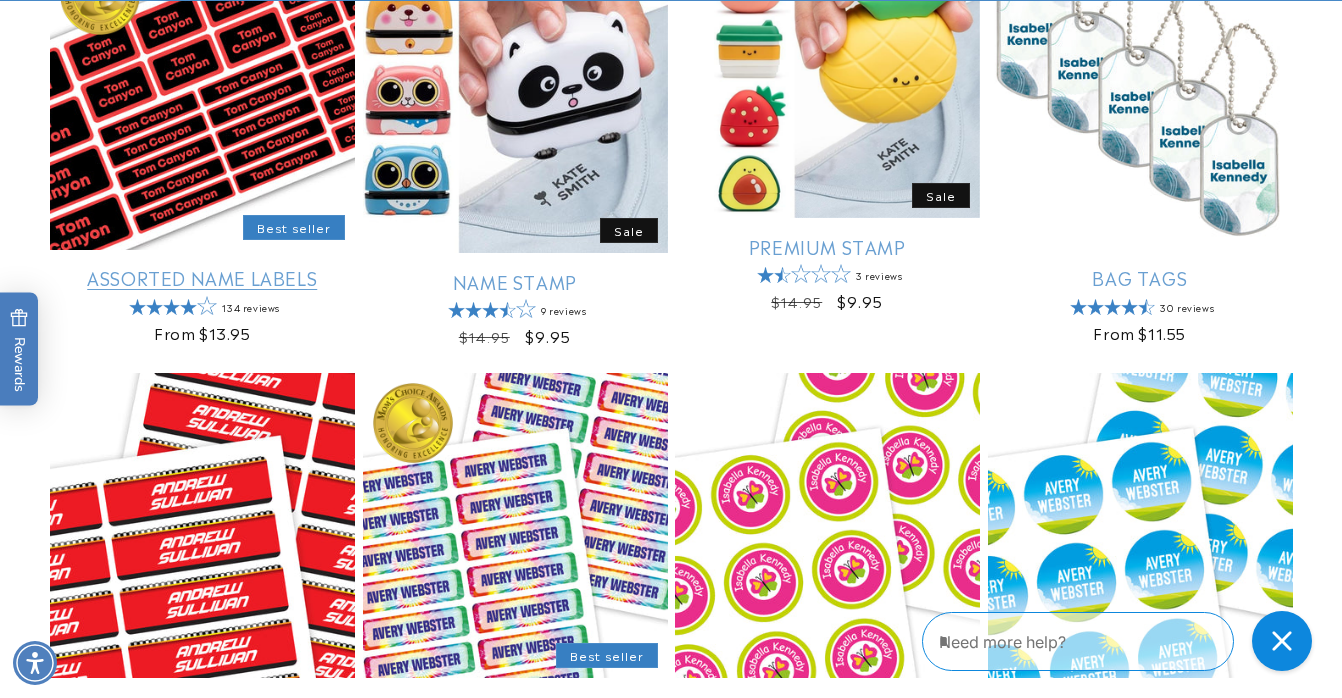 click on "Assorted Name Labels" at bounding box center [202, 277] 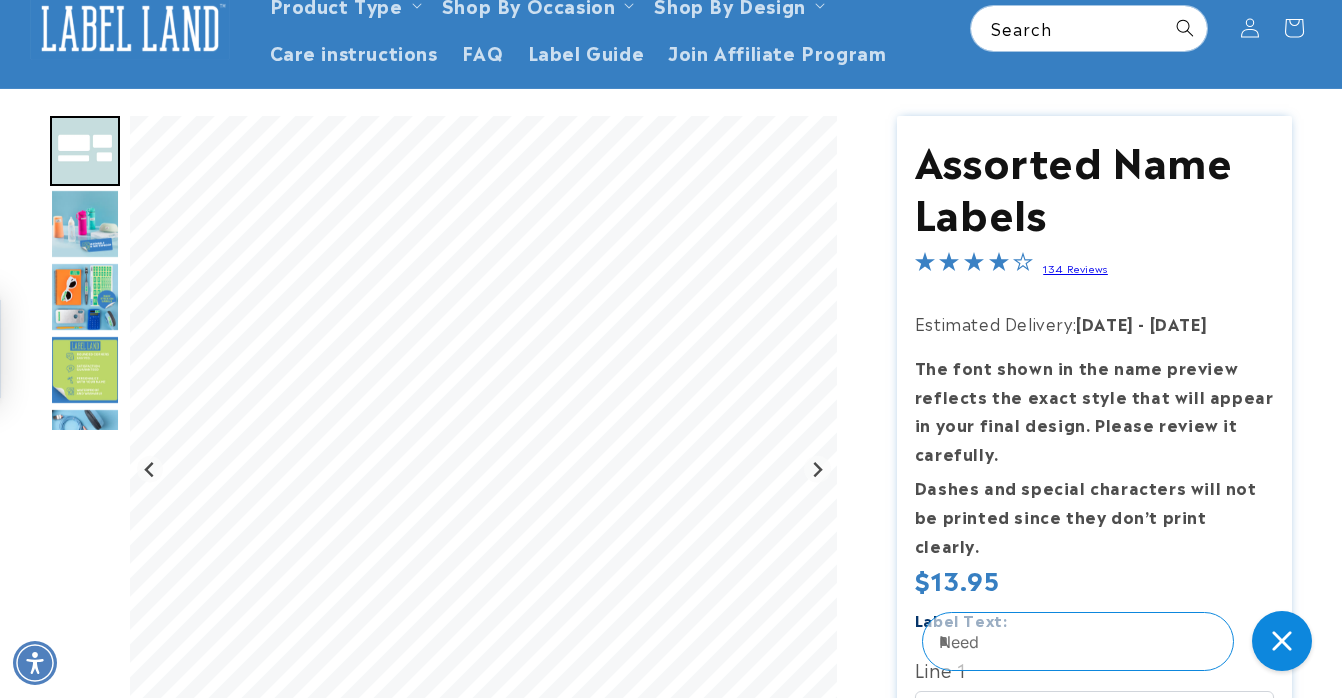 scroll, scrollTop: 120, scrollLeft: 0, axis: vertical 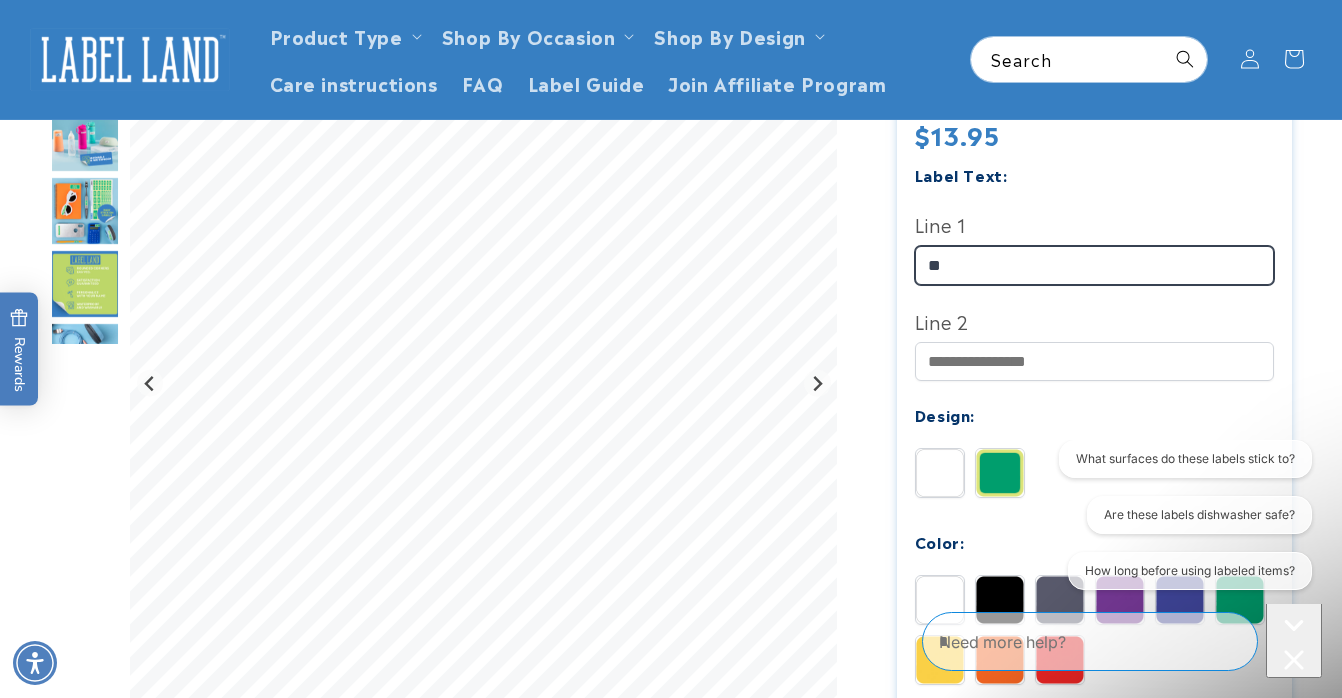 type on "*" 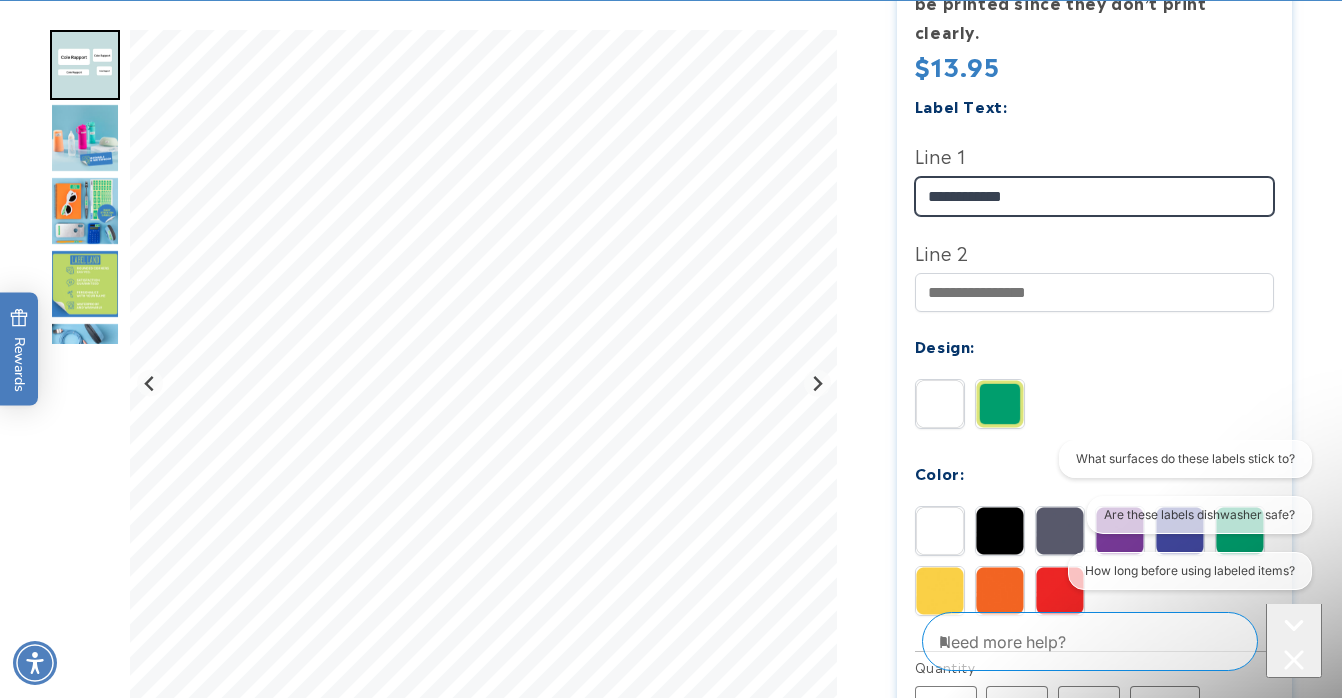 scroll, scrollTop: 646, scrollLeft: 0, axis: vertical 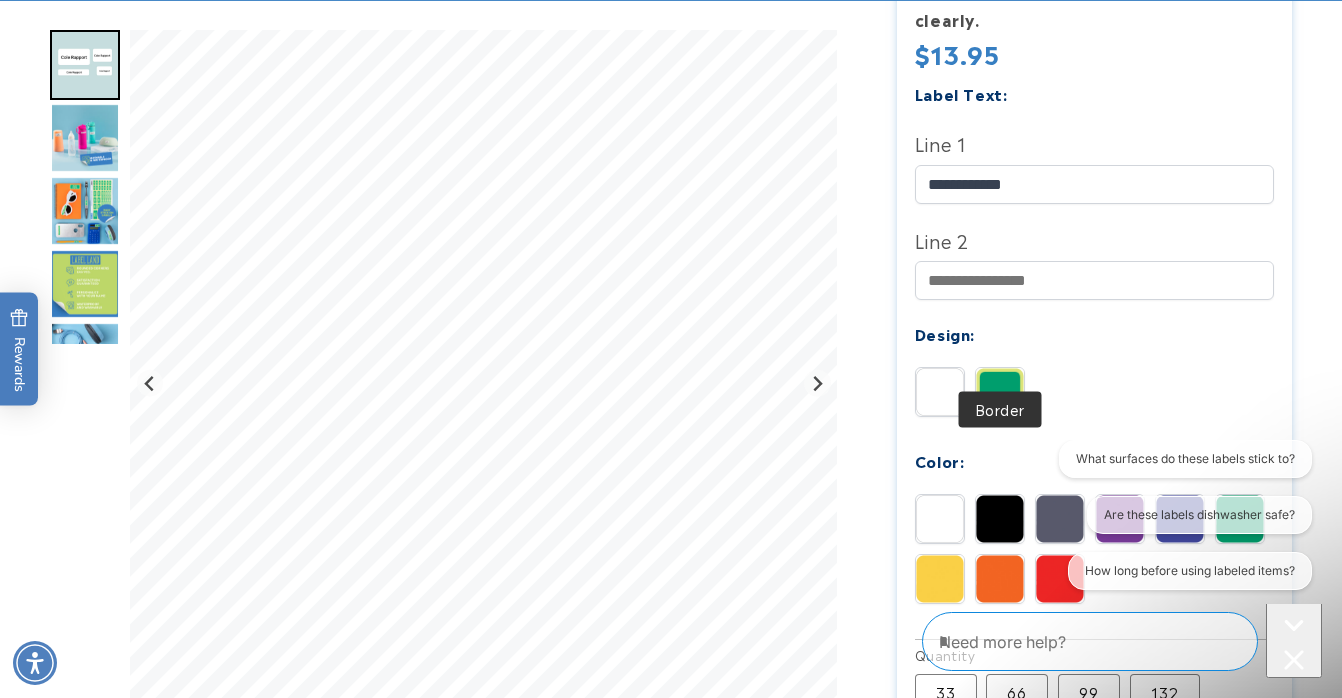click at bounding box center (1000, 392) 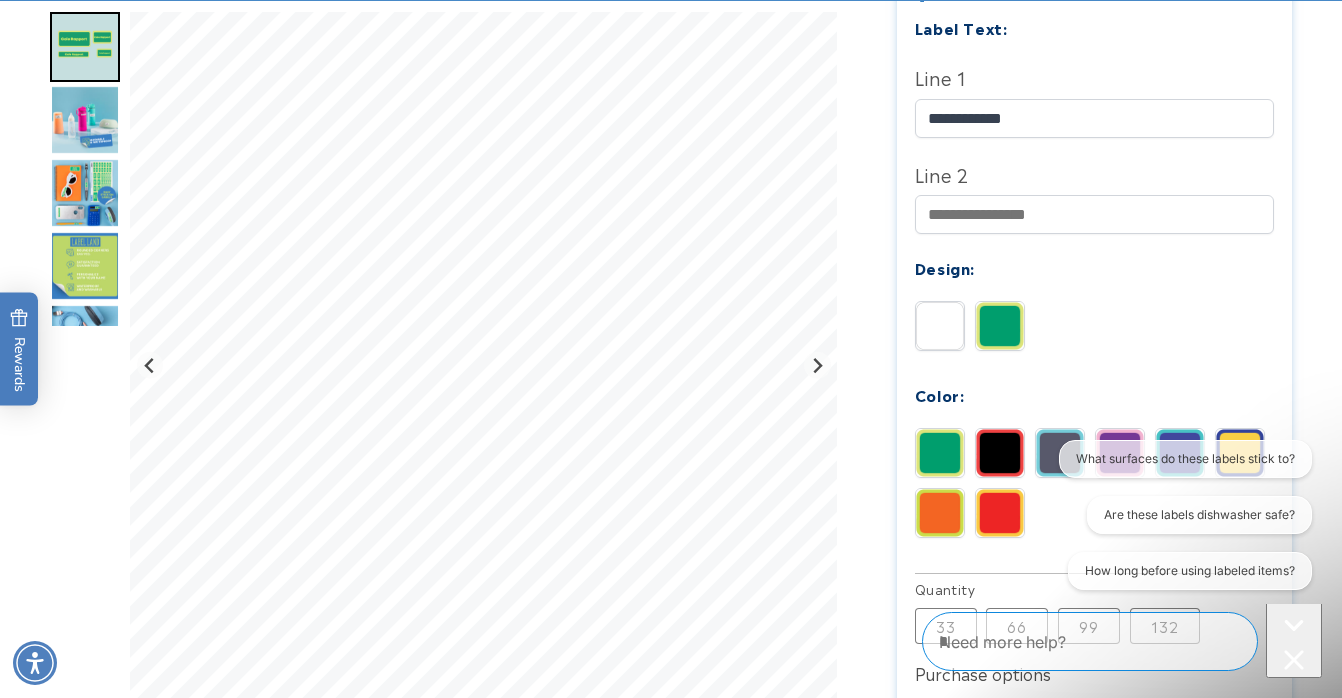 scroll, scrollTop: 713, scrollLeft: 0, axis: vertical 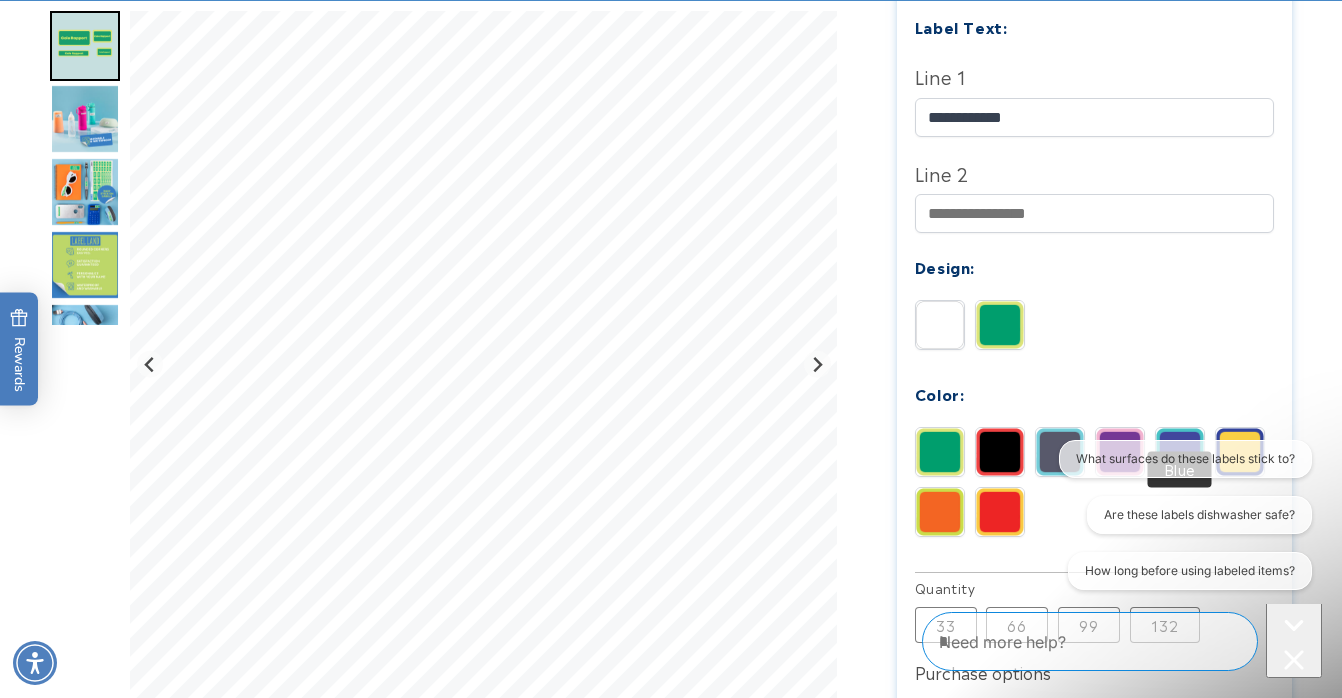 click at bounding box center [1180, 452] 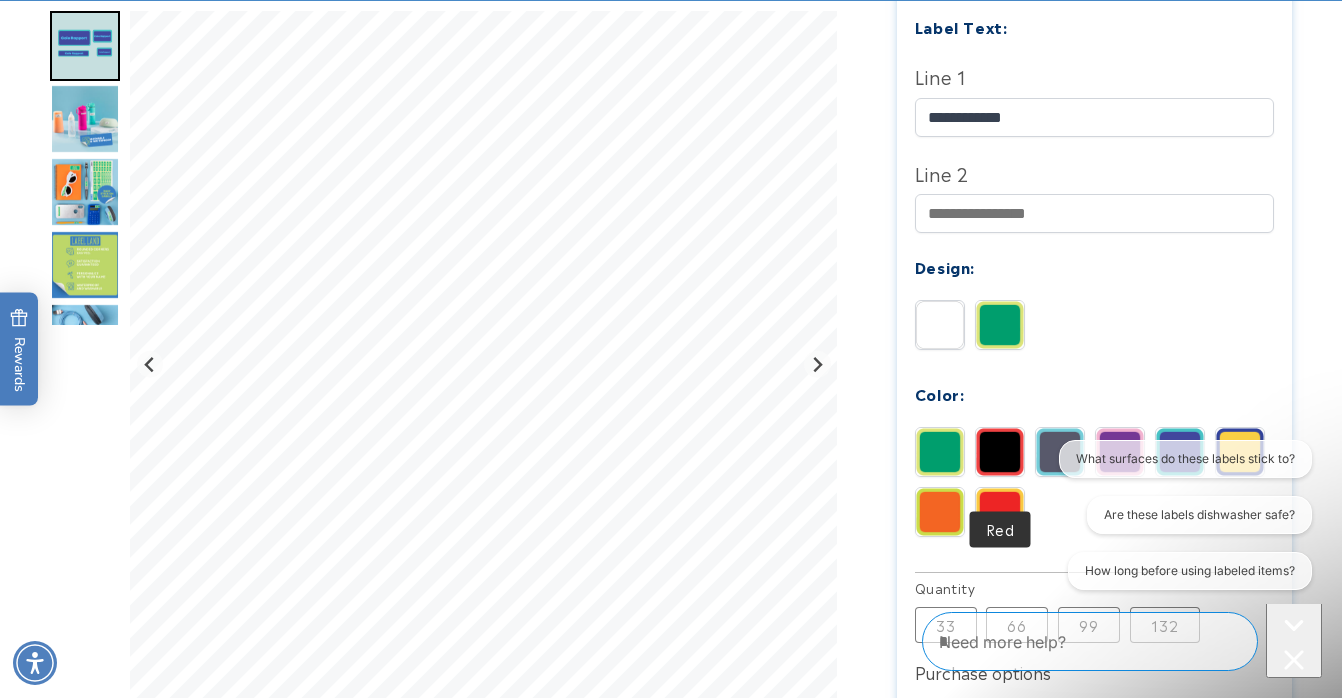 click at bounding box center [1000, 512] 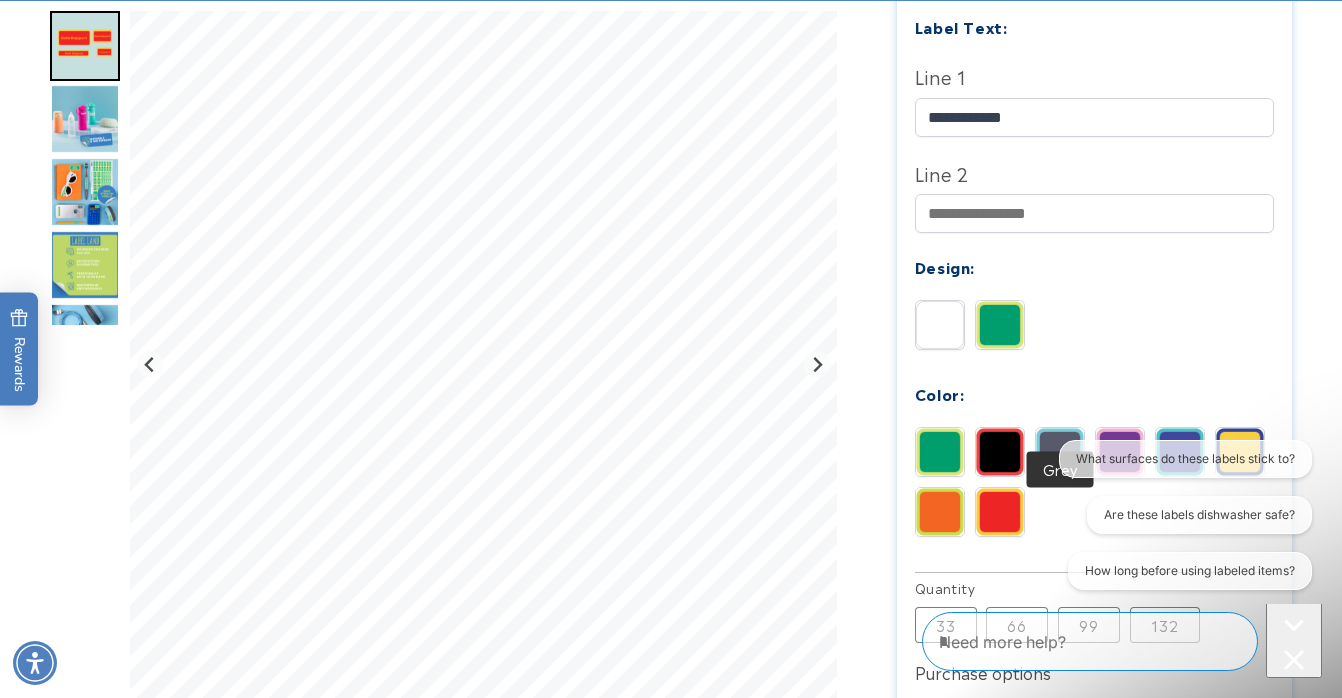 click at bounding box center (1060, 452) 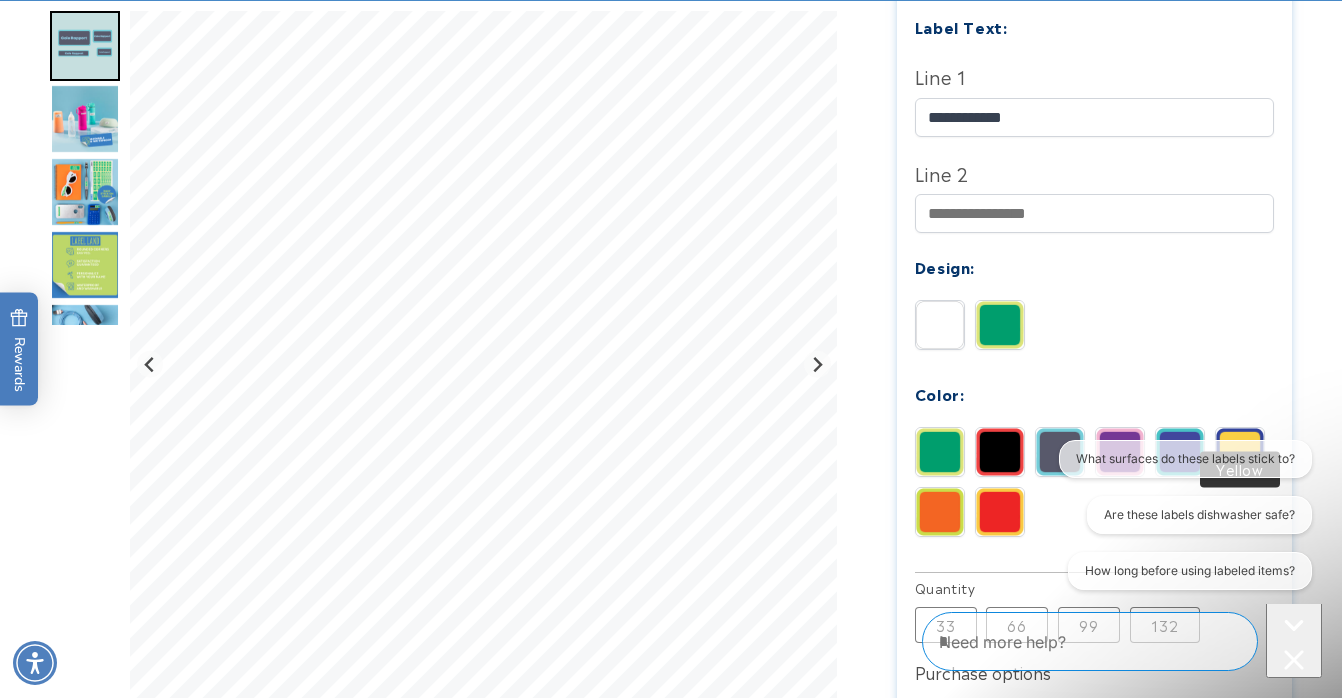 click at bounding box center (1240, 452) 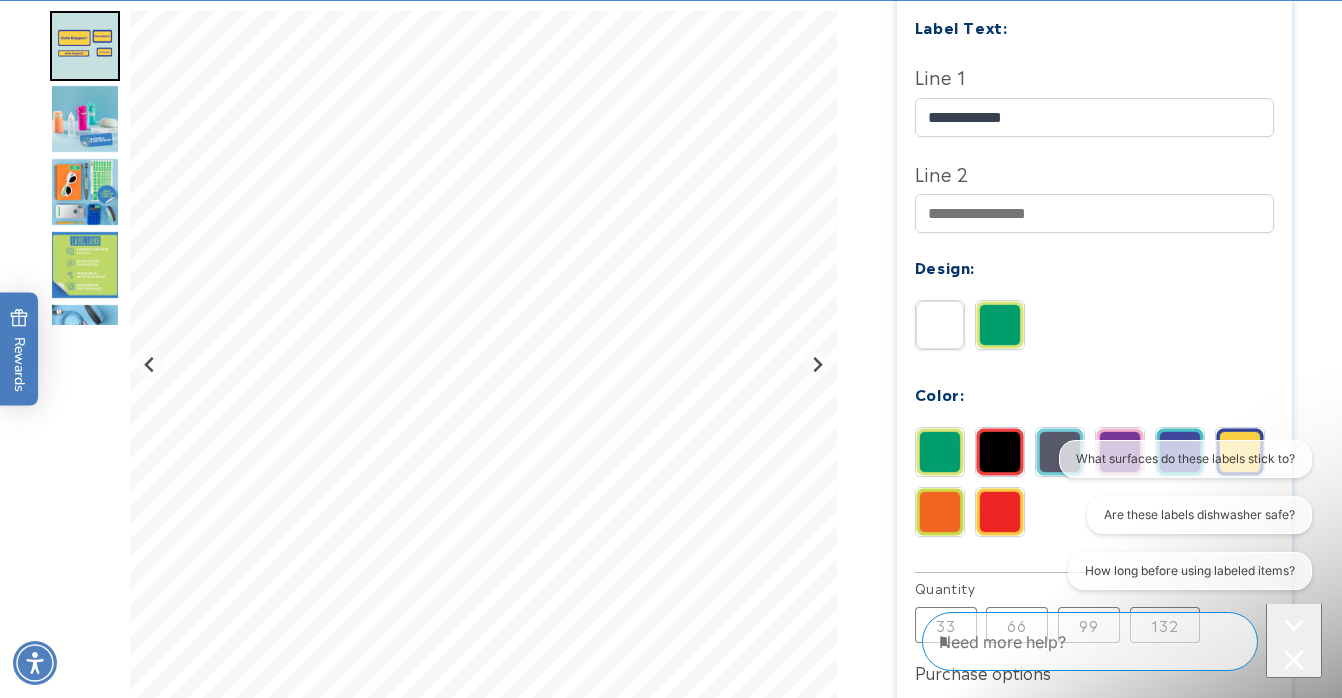 click at bounding box center [940, 452] 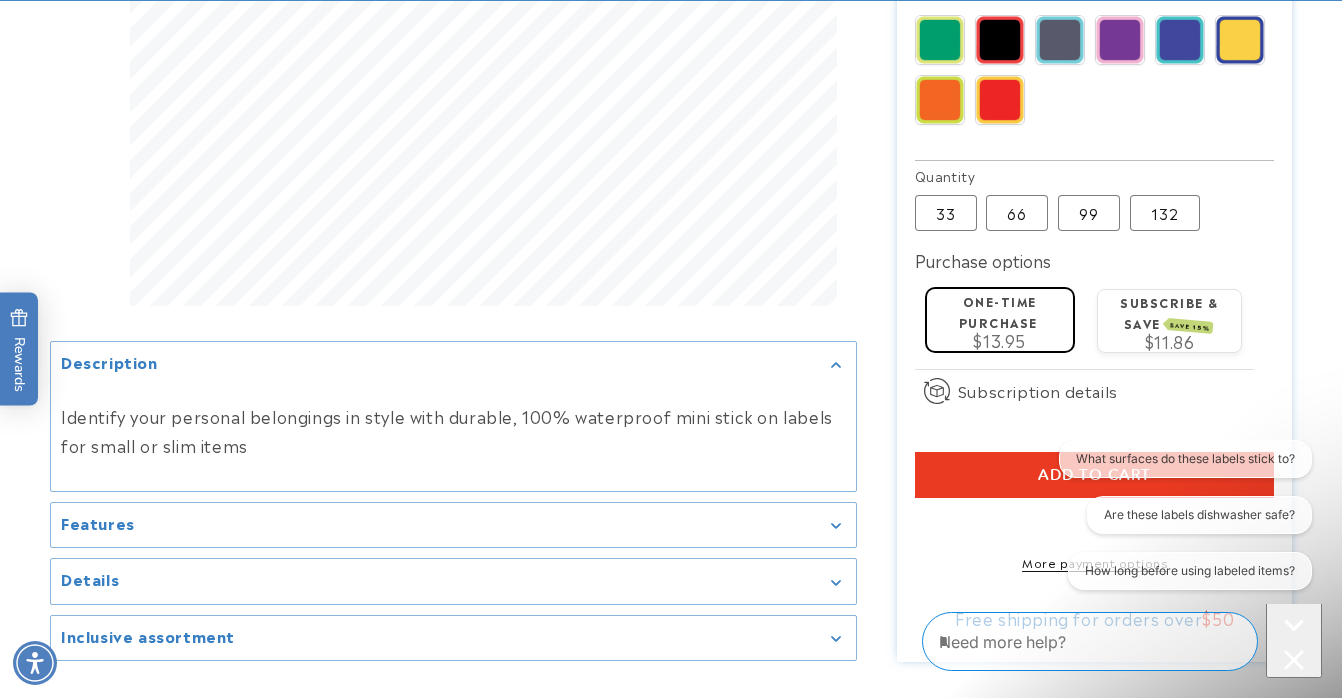 scroll, scrollTop: 1133, scrollLeft: 0, axis: vertical 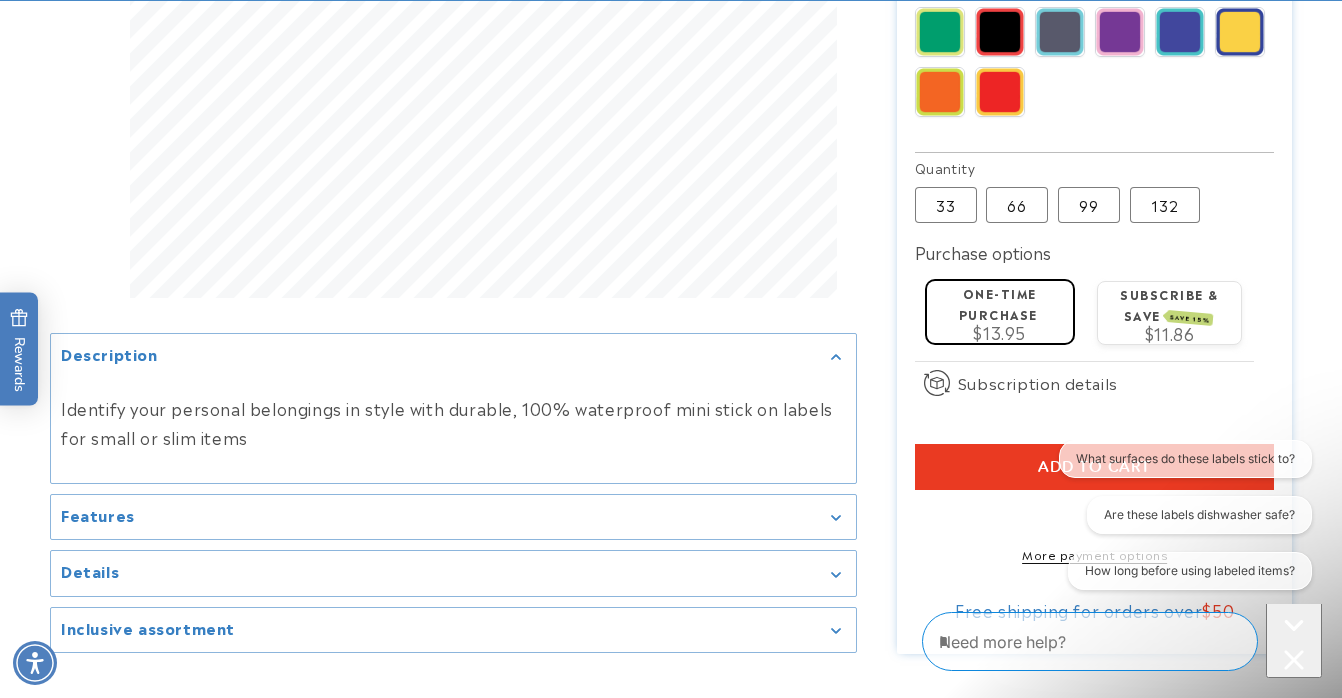 click on "Add to cart" at bounding box center (1095, 467) 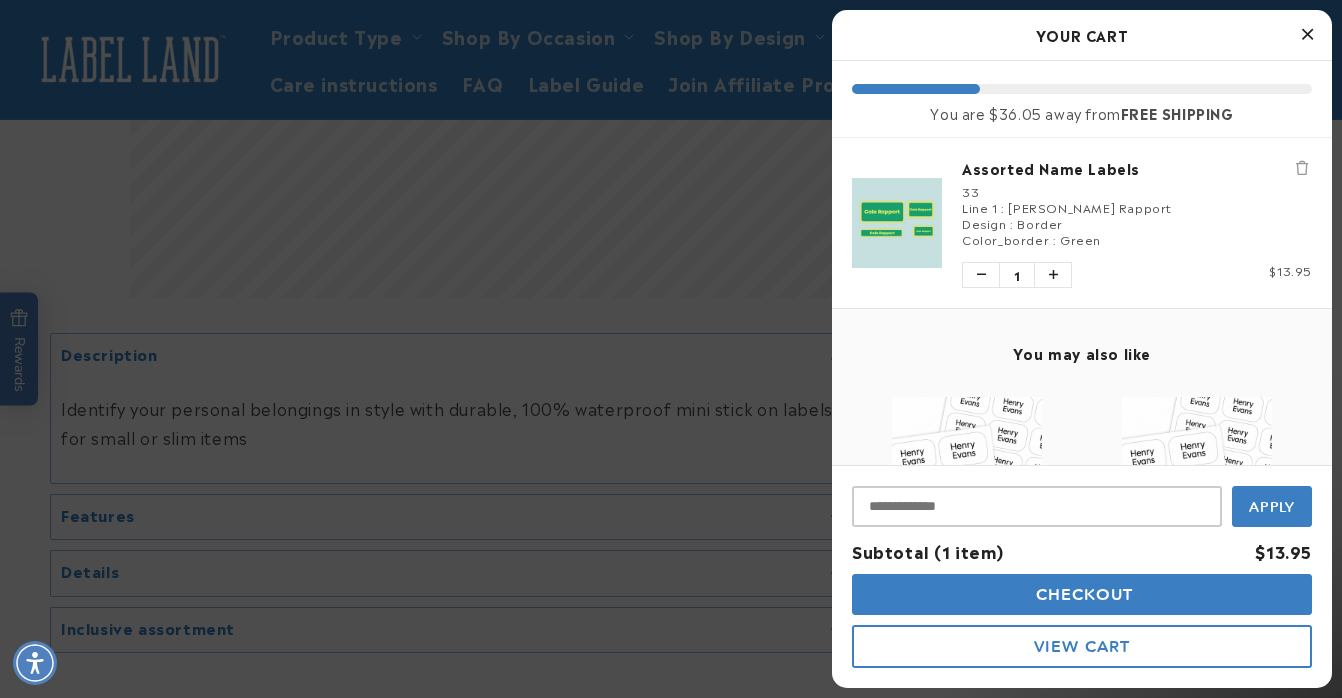 click at bounding box center [1307, 34] 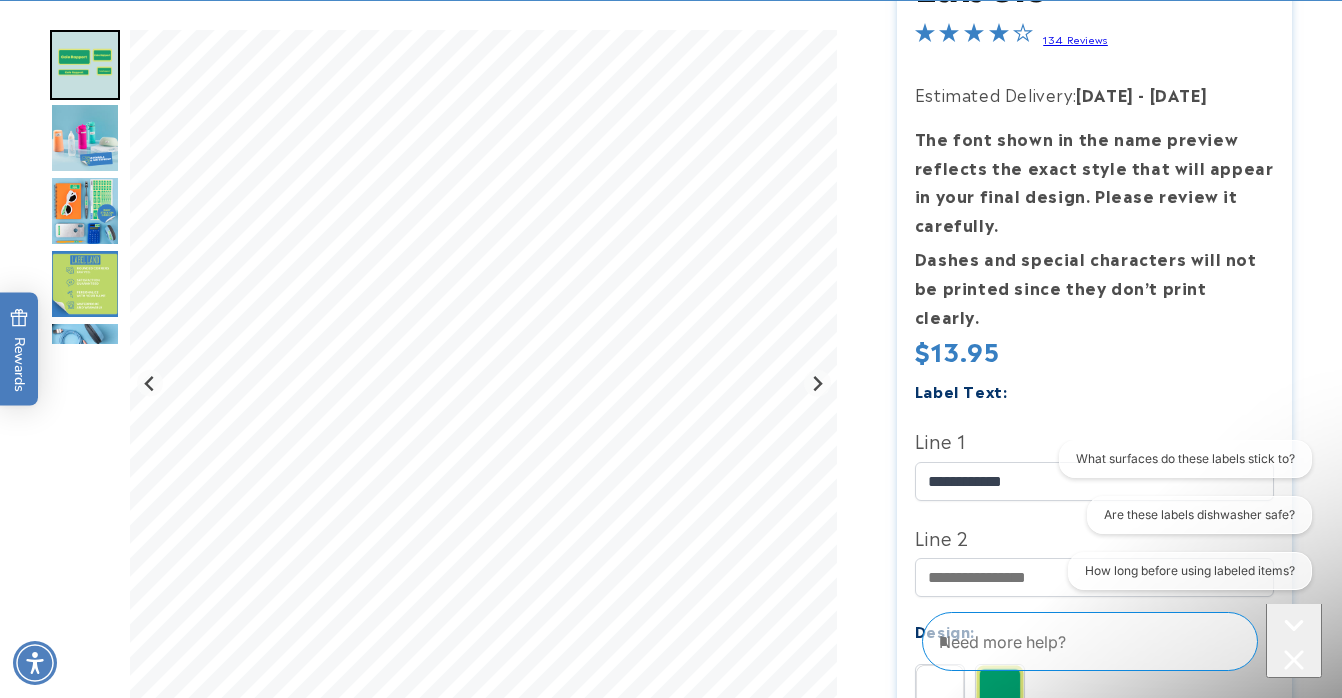 scroll, scrollTop: 350, scrollLeft: 0, axis: vertical 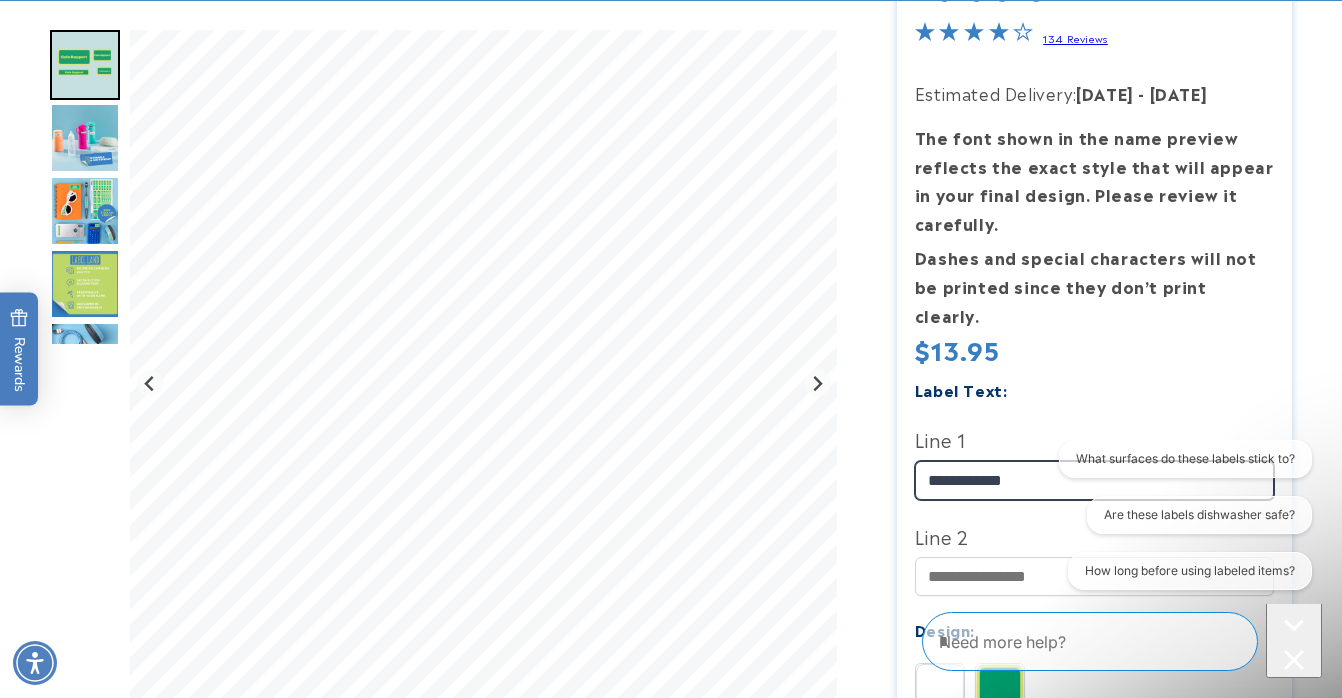 click on "**********" at bounding box center (1095, 480) 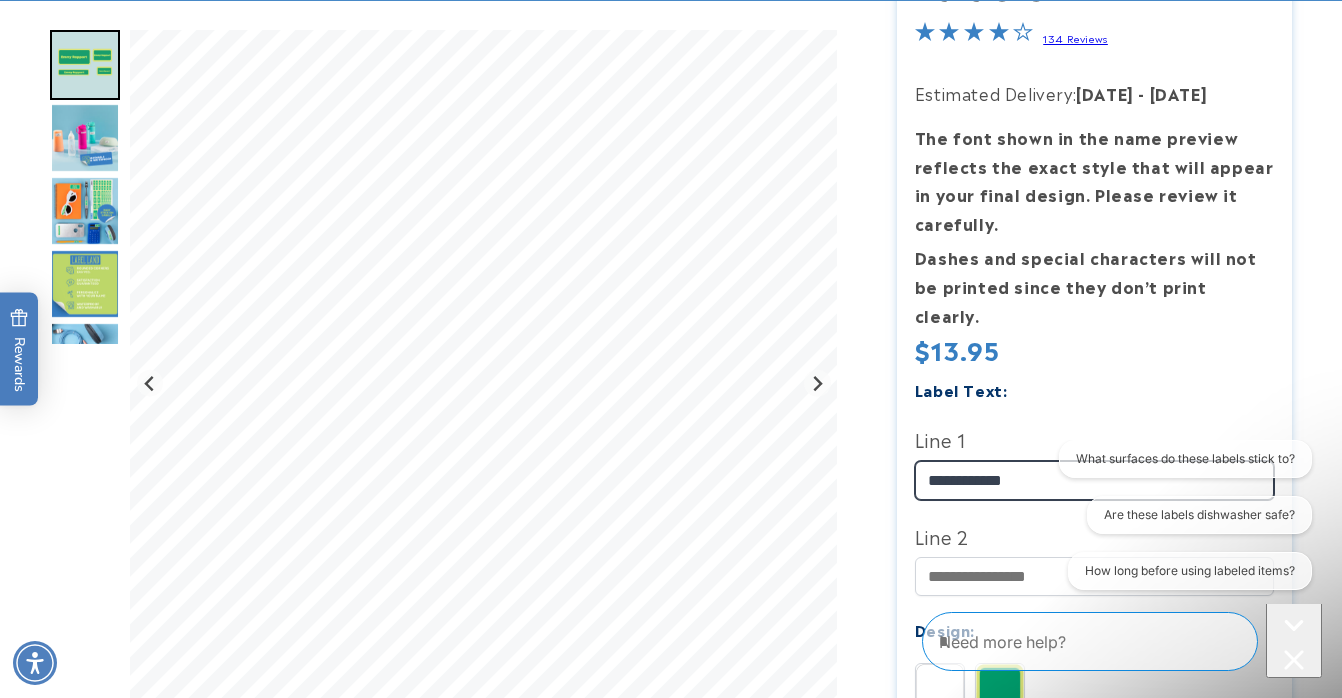 type on "**********" 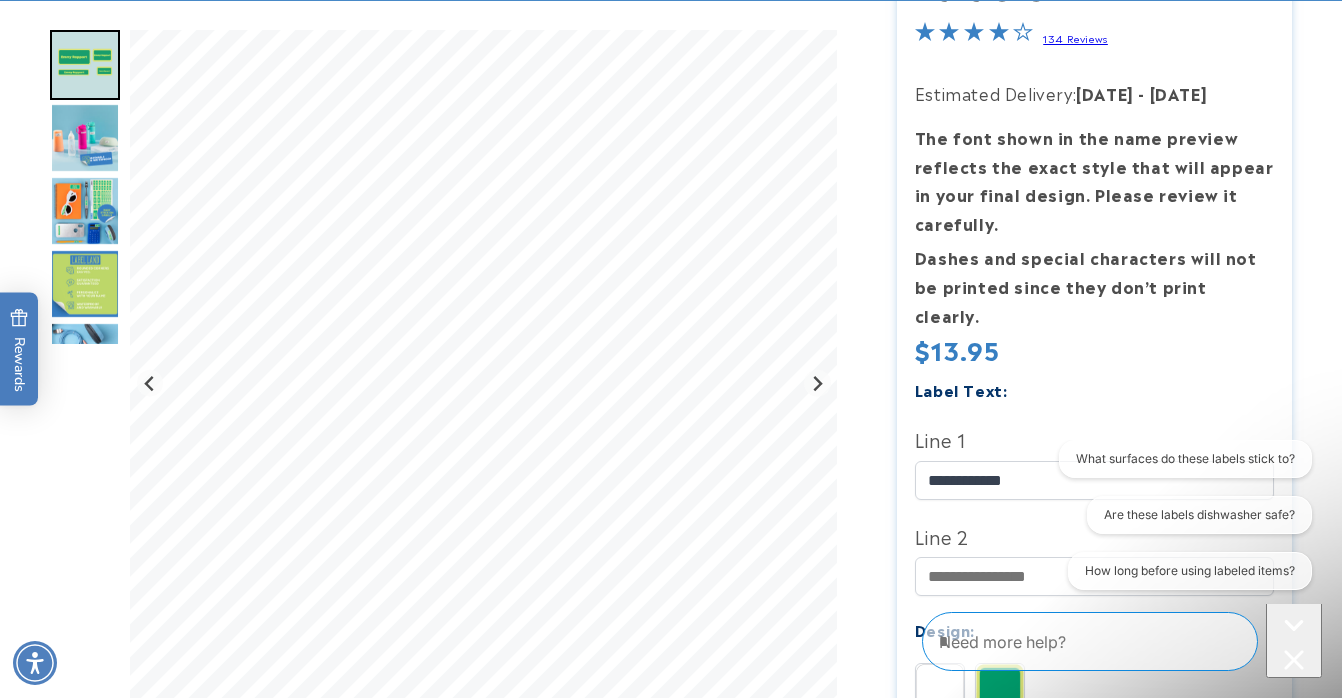 click at bounding box center (1294, 662) 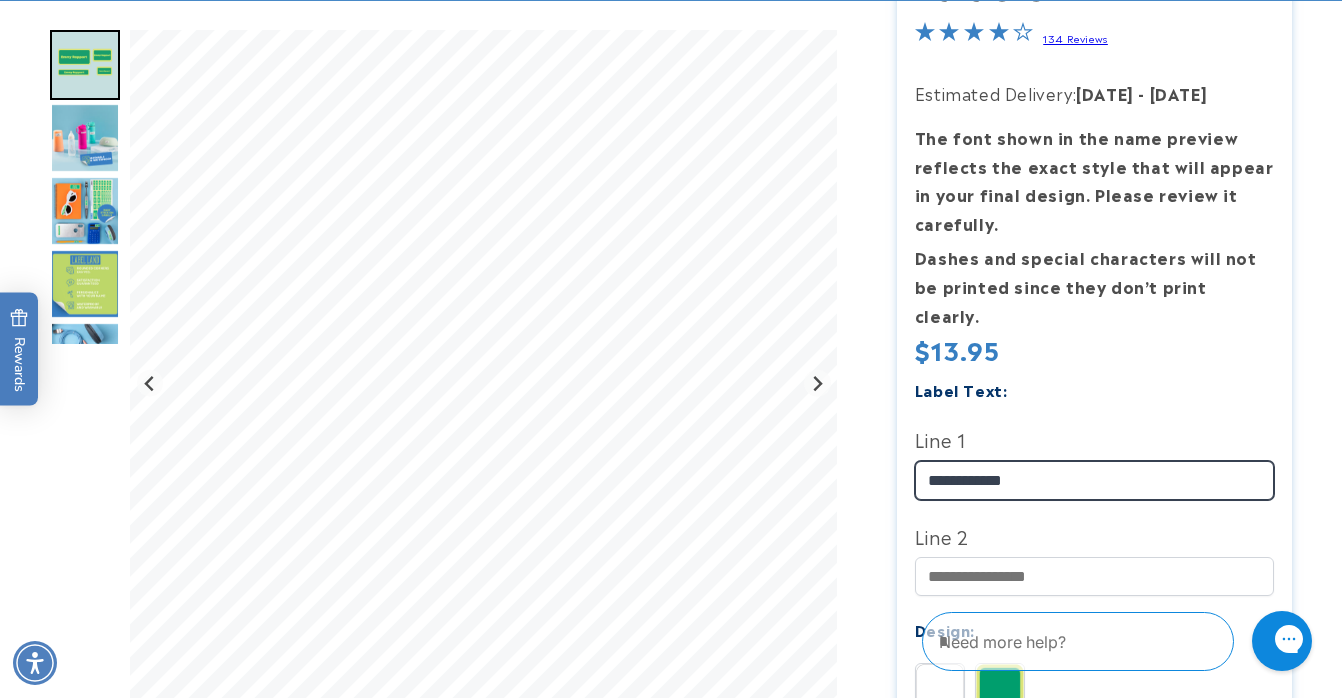 click on "**********" at bounding box center [1095, 480] 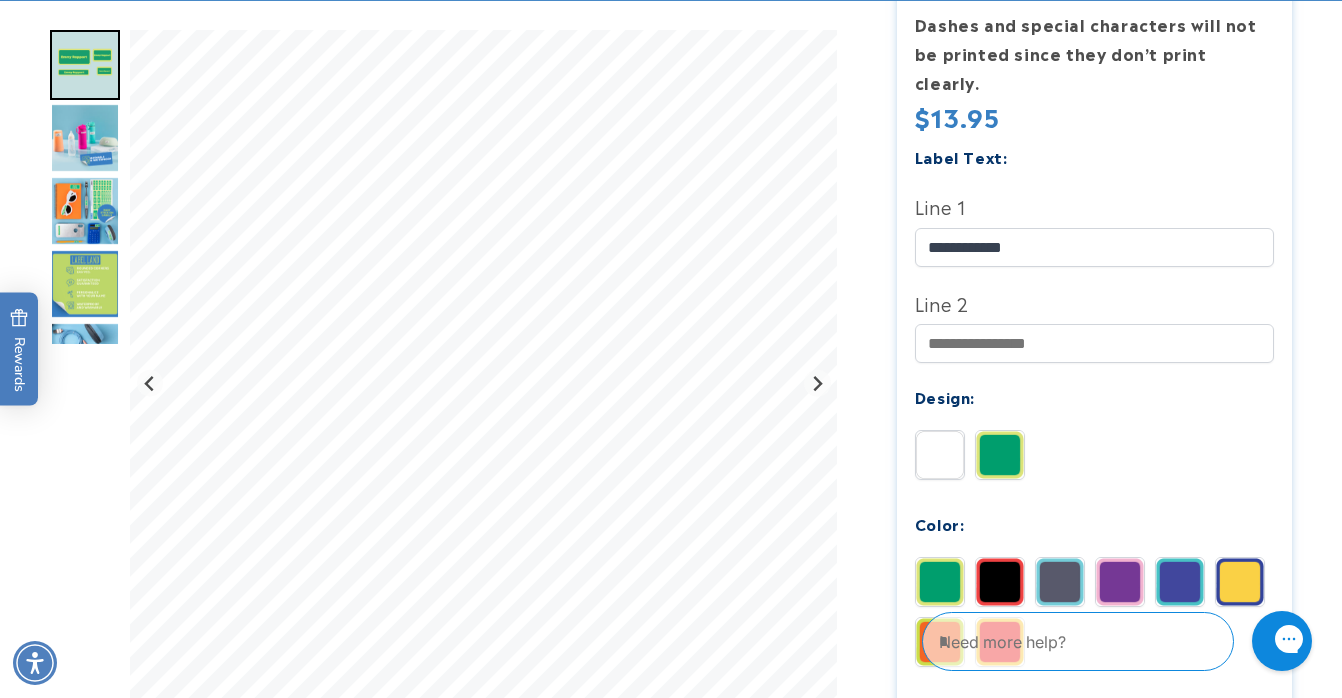 scroll, scrollTop: 586, scrollLeft: 0, axis: vertical 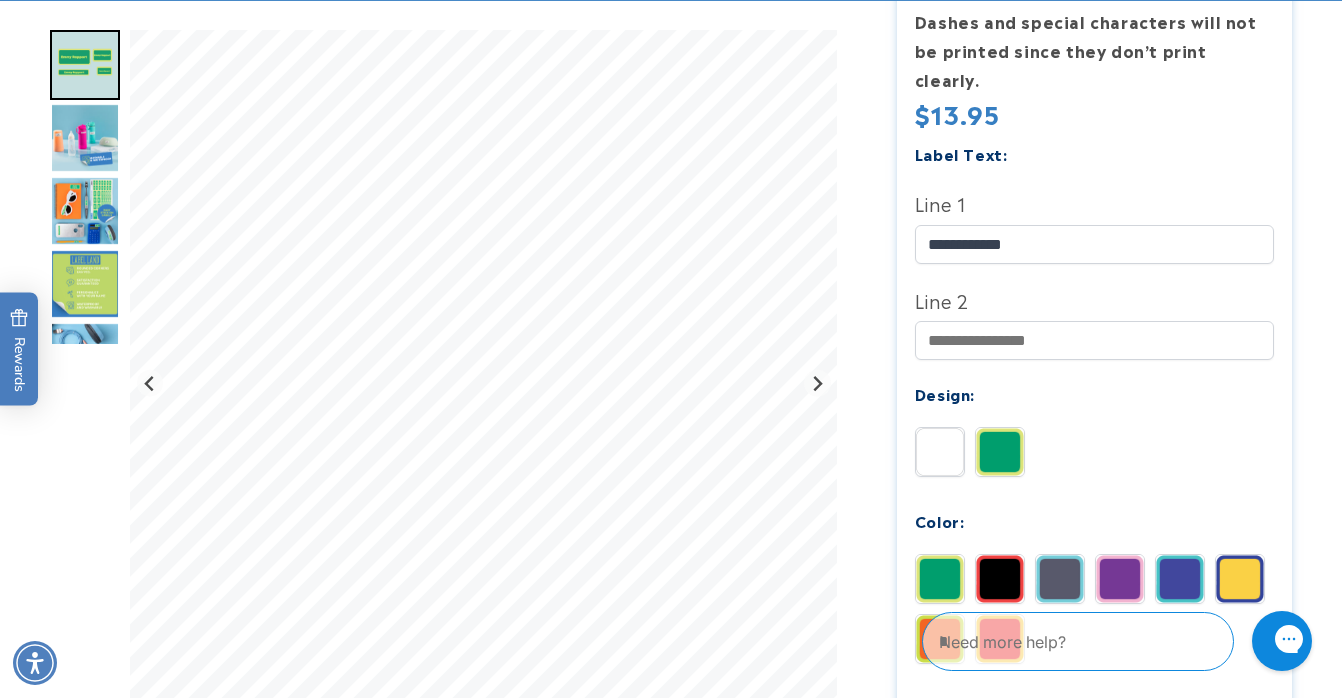 click at bounding box center (1000, 579) 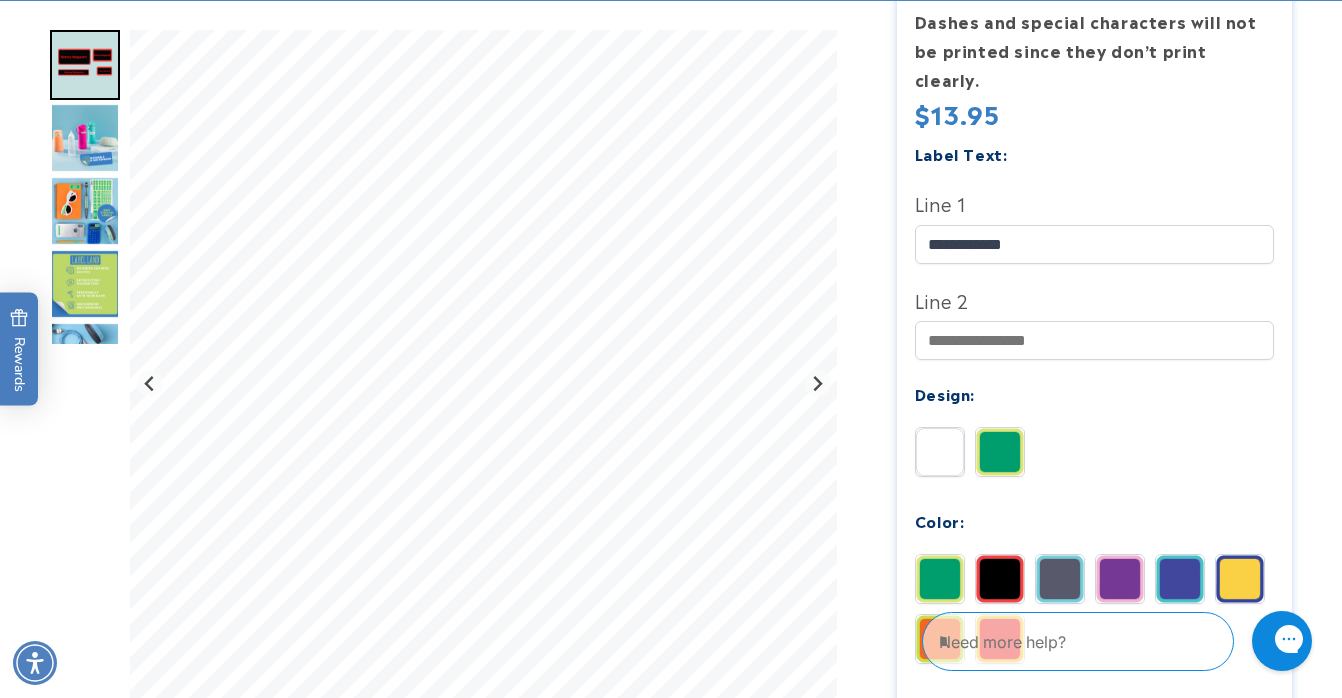 click at bounding box center [1060, 579] 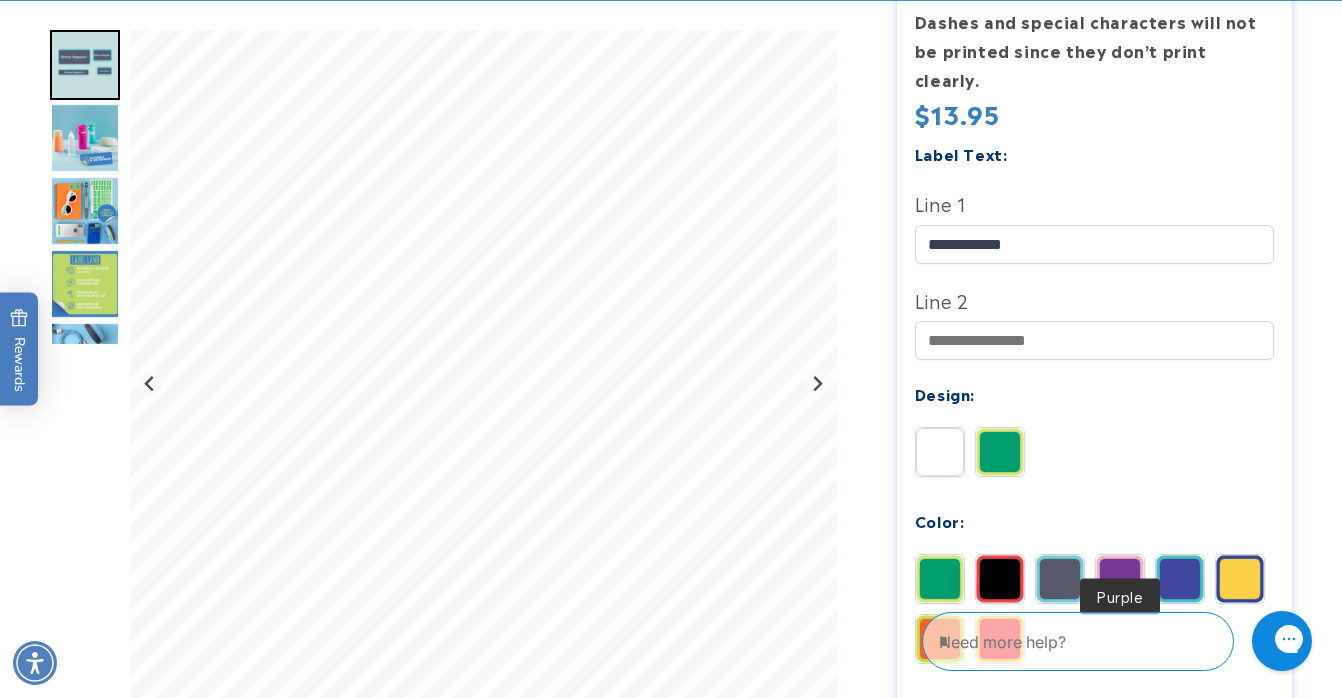 click at bounding box center (1120, 579) 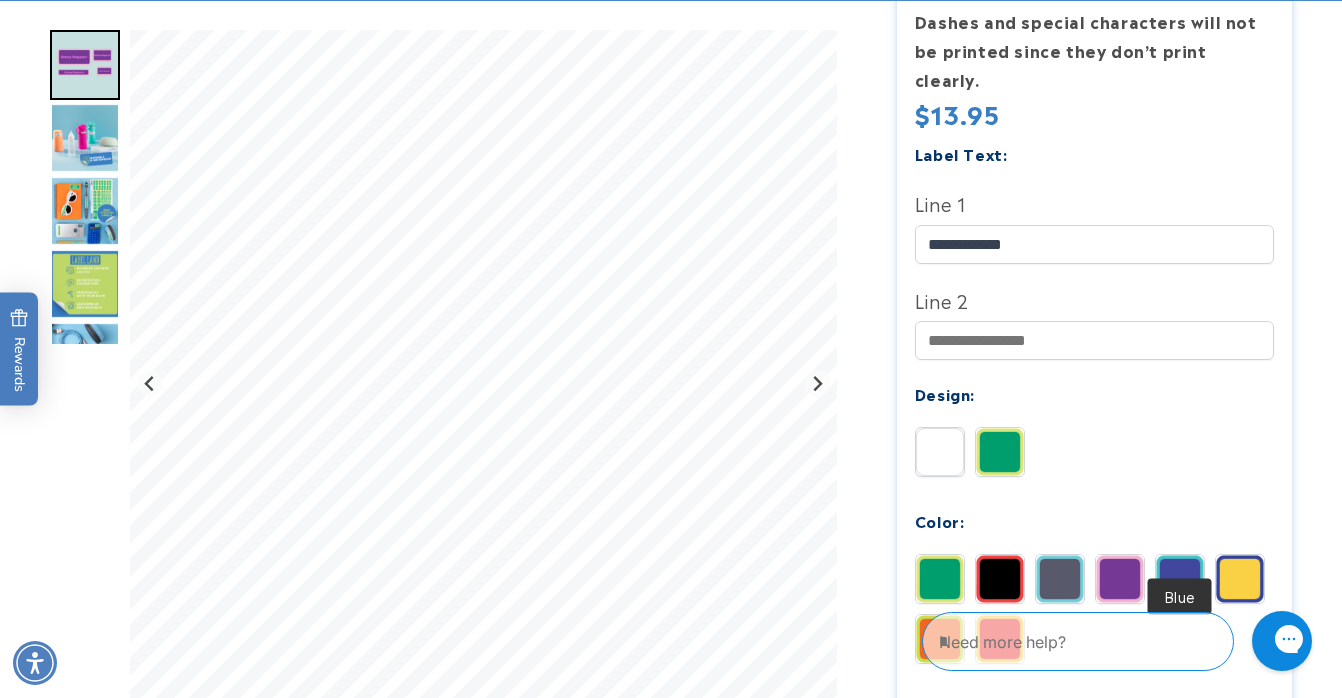click at bounding box center [1180, 579] 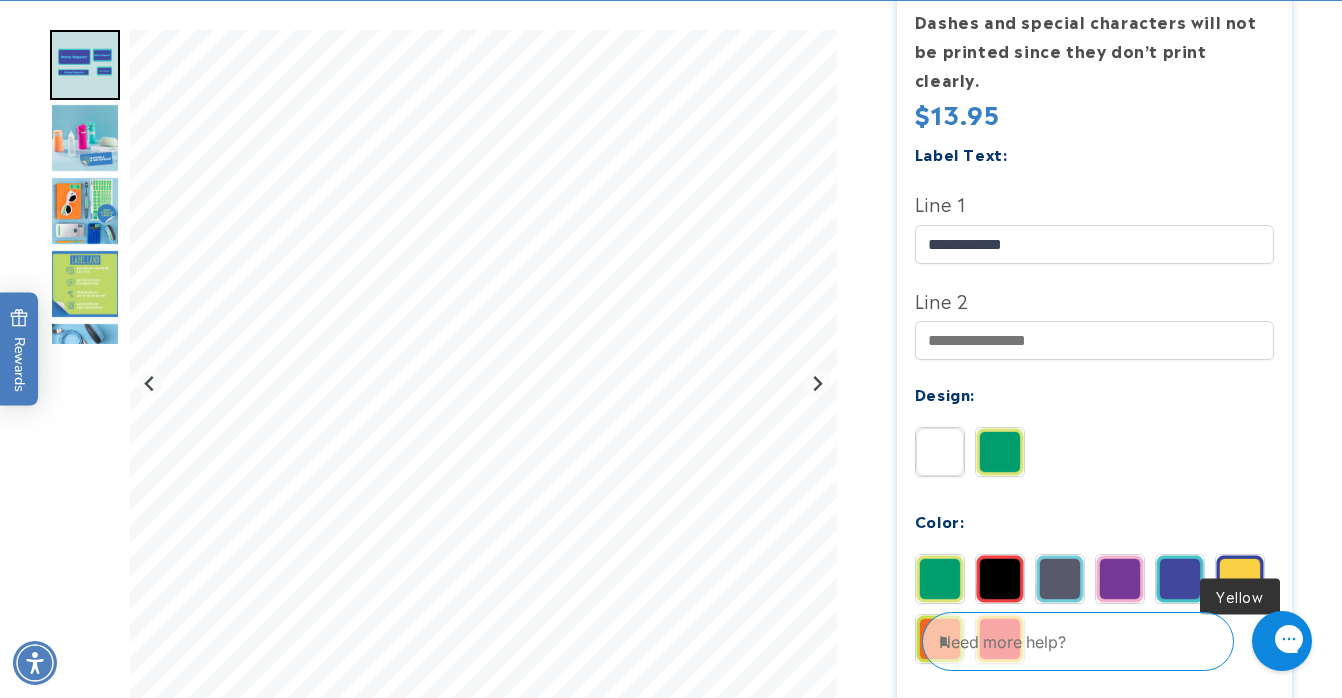 click at bounding box center (1240, 579) 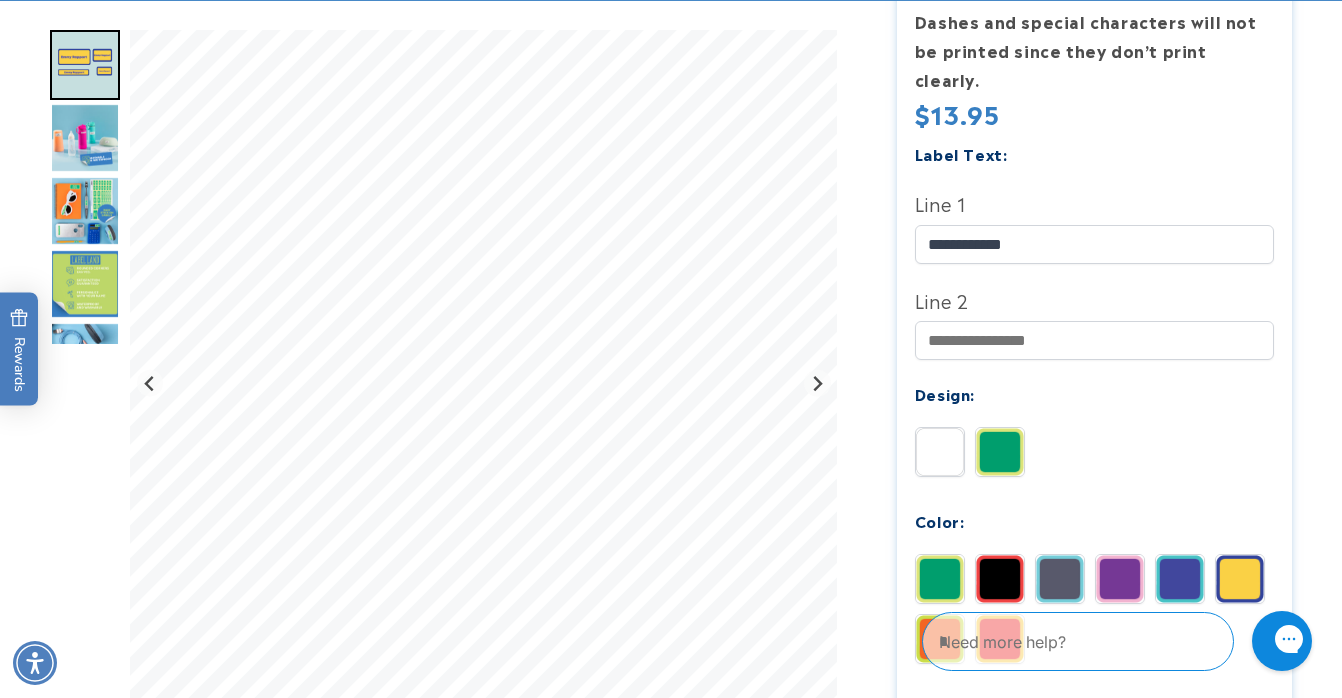click on "Need more help?" at bounding box center (1122, 641) 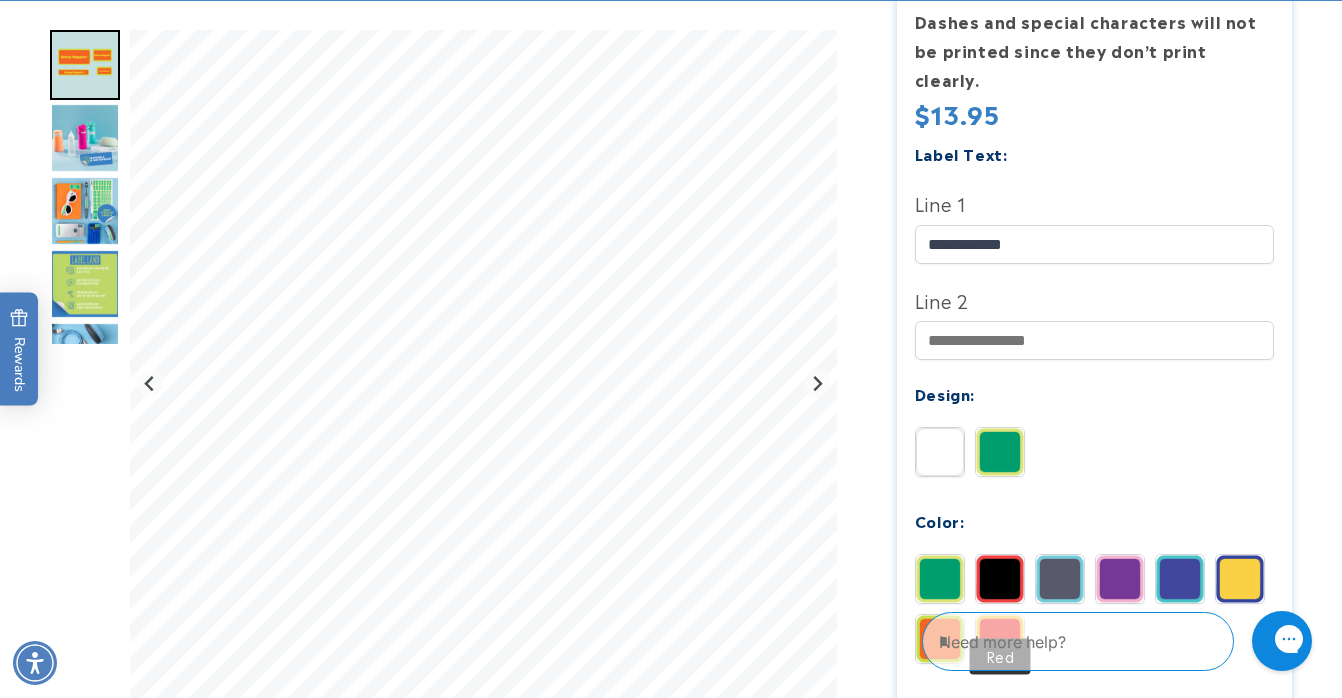 click at bounding box center [1000, 639] 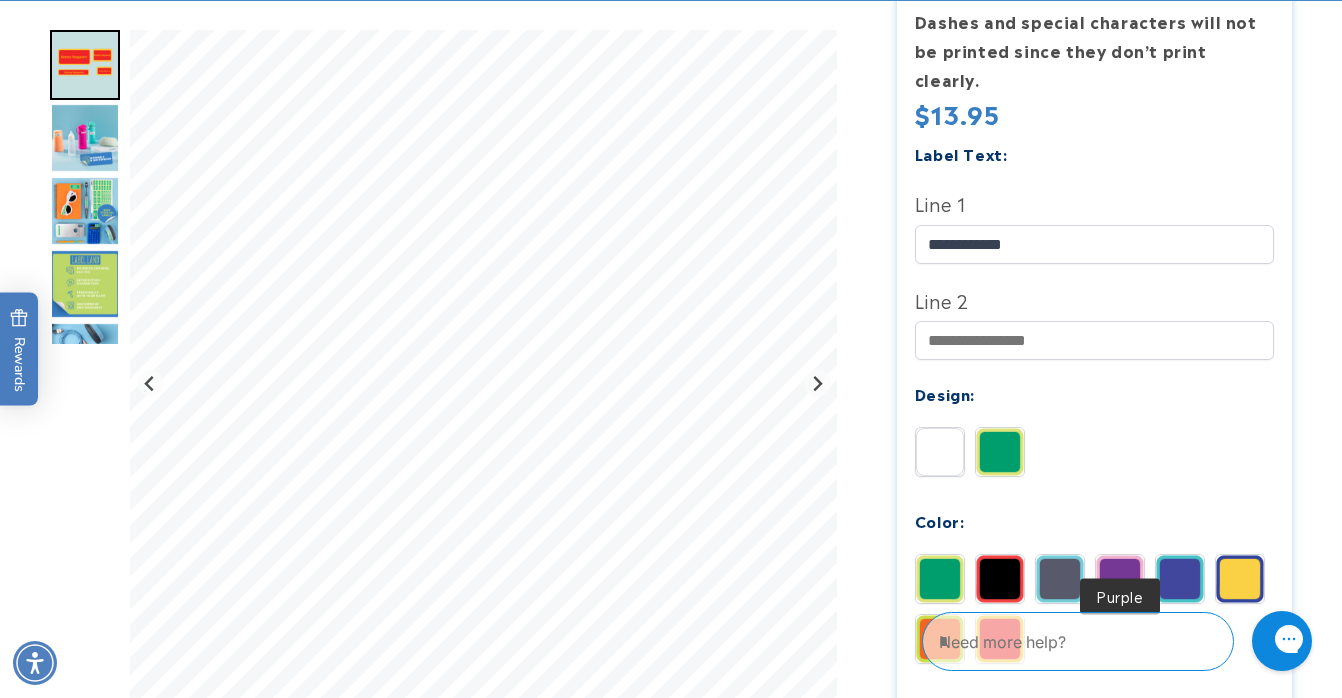 click at bounding box center [1120, 579] 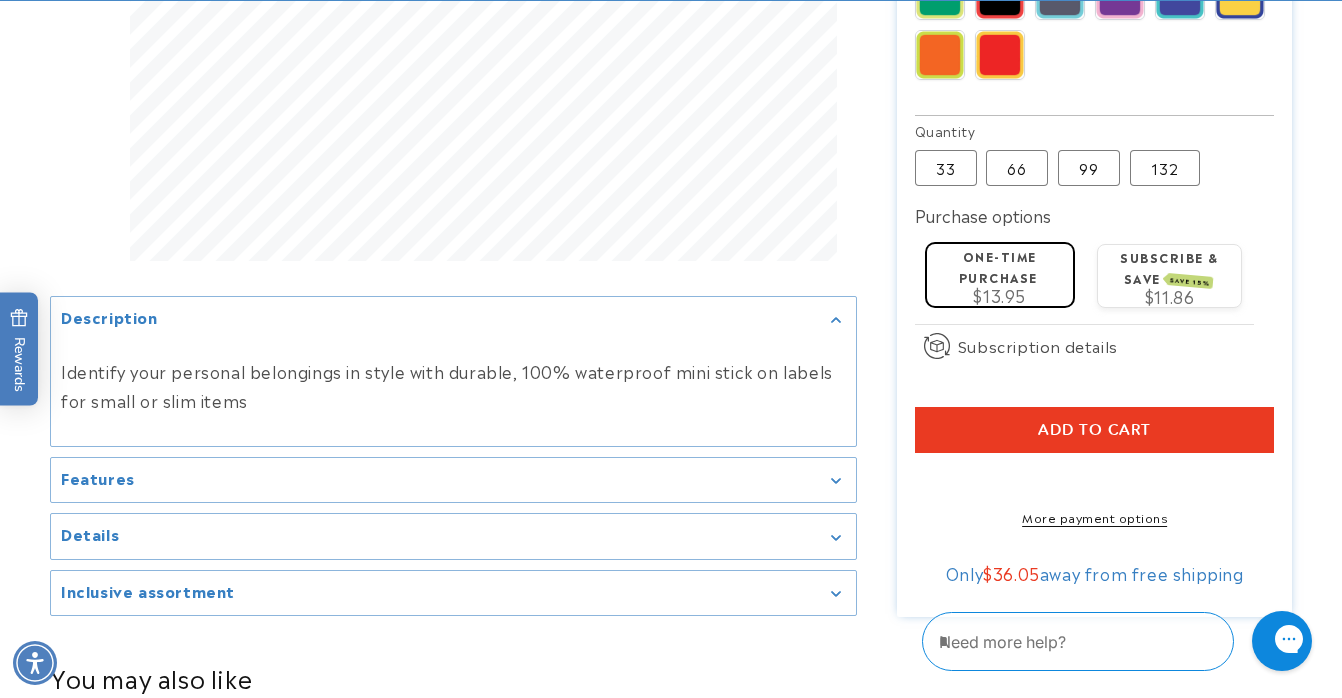 scroll, scrollTop: 1171, scrollLeft: 0, axis: vertical 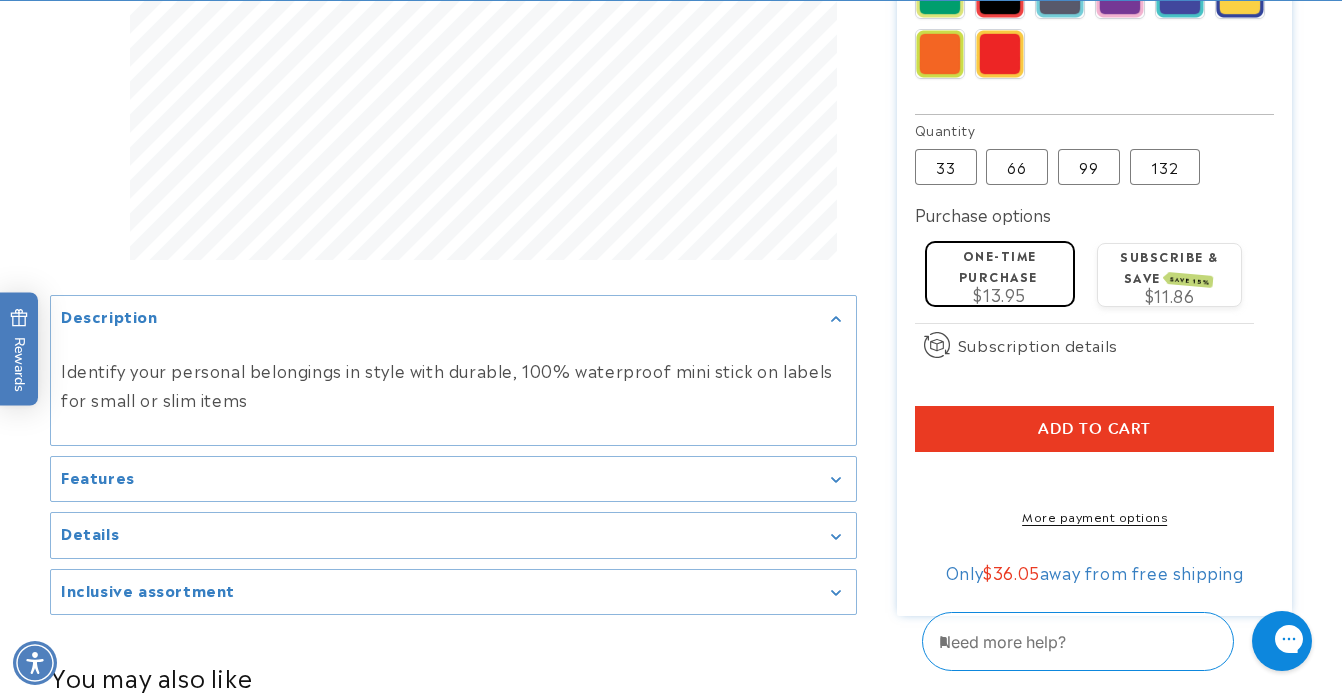 click on "Add to cart" at bounding box center (1094, 429) 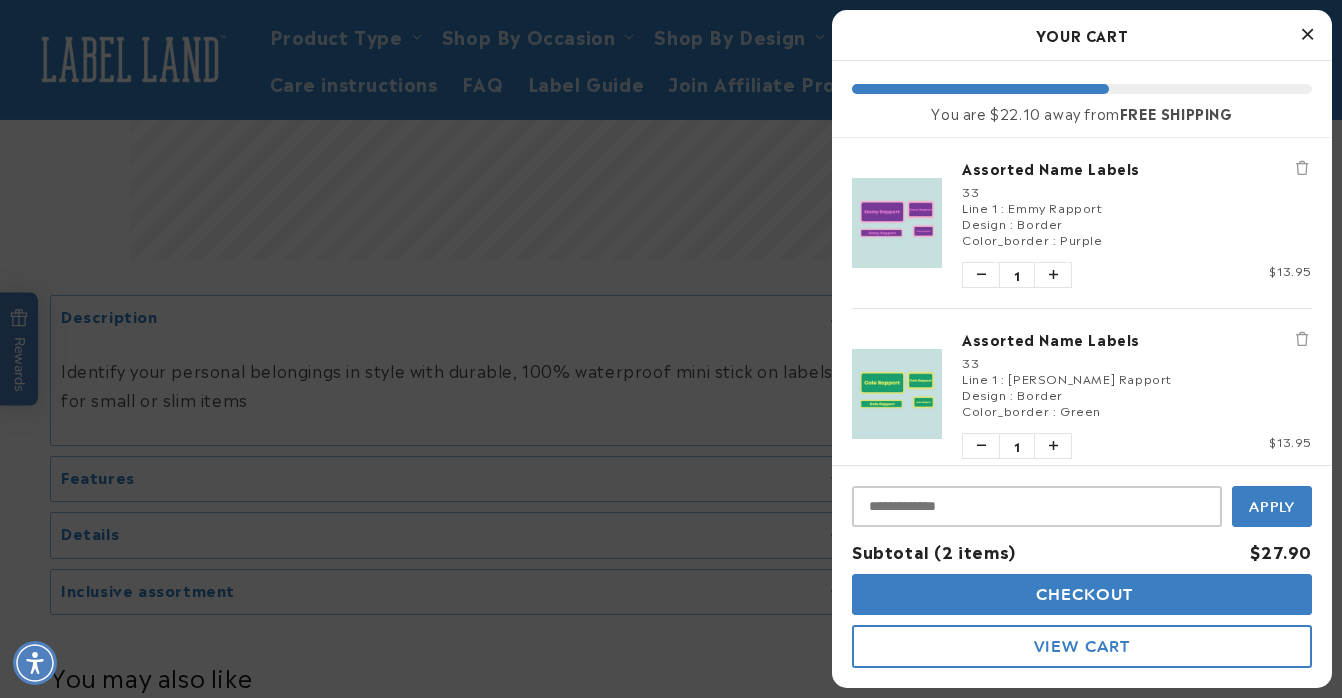 click at bounding box center (1307, 34) 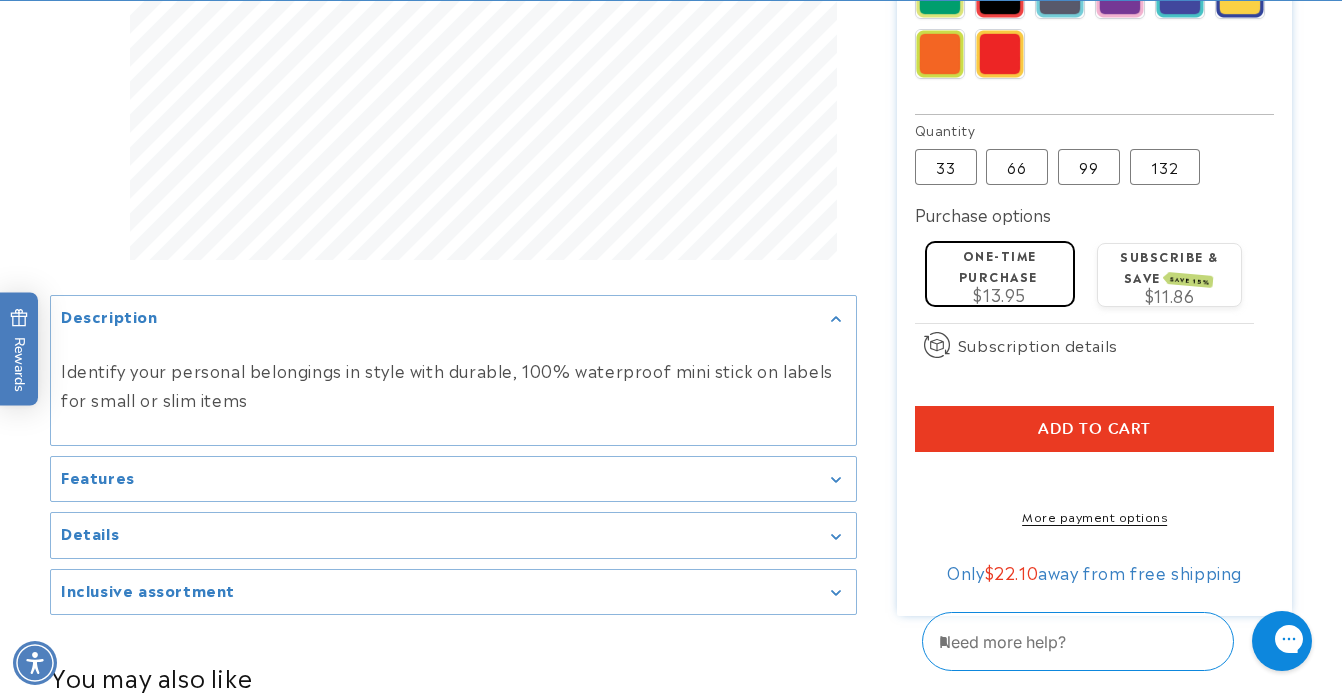 scroll, scrollTop: 1341, scrollLeft: 0, axis: vertical 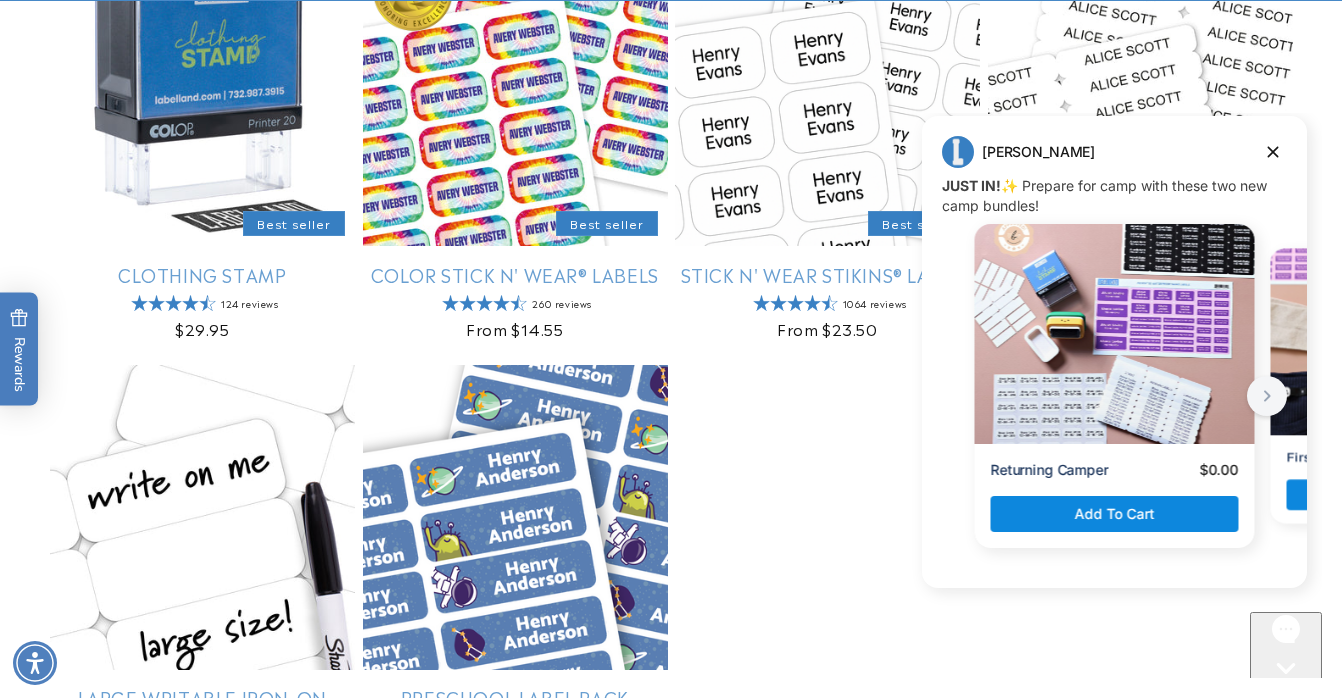 click on "Allergy Labels
Allergy Labels
Regular price
$11.95
Regular price
Sale price
$11.95
Unit price
/
per
2" at bounding box center [671, -466] 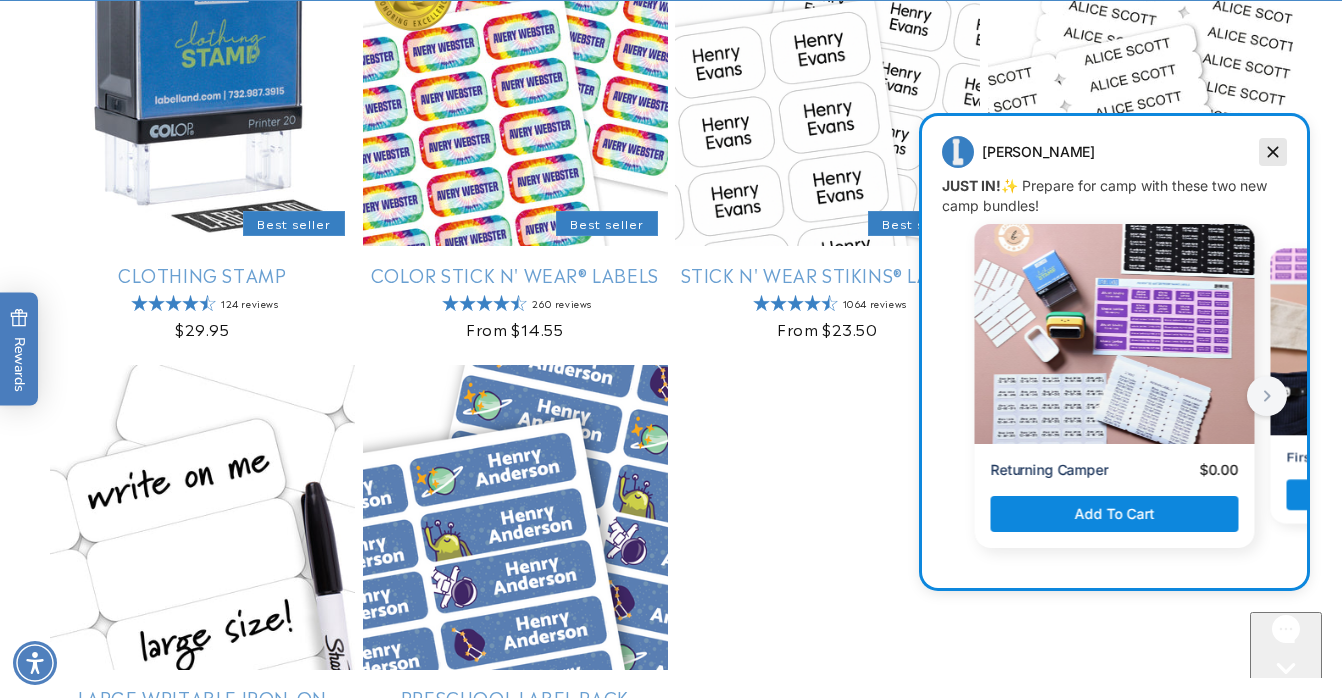 click 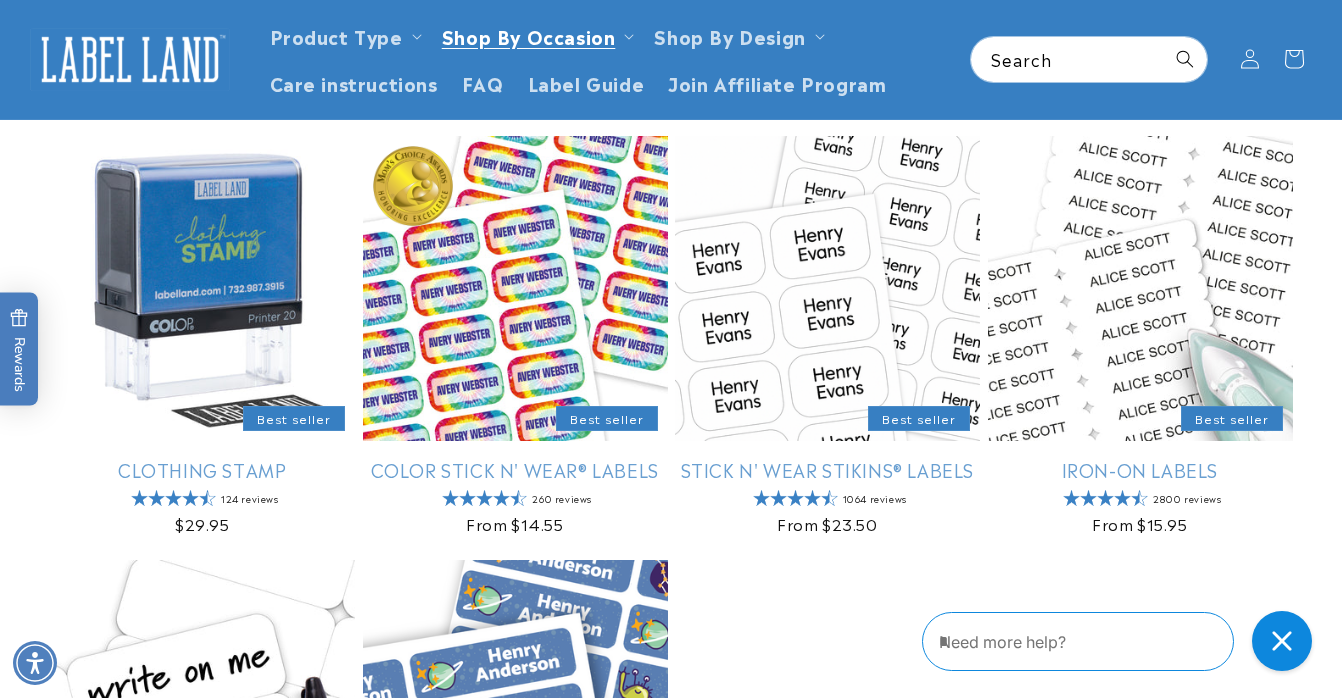 scroll, scrollTop: 1985, scrollLeft: 0, axis: vertical 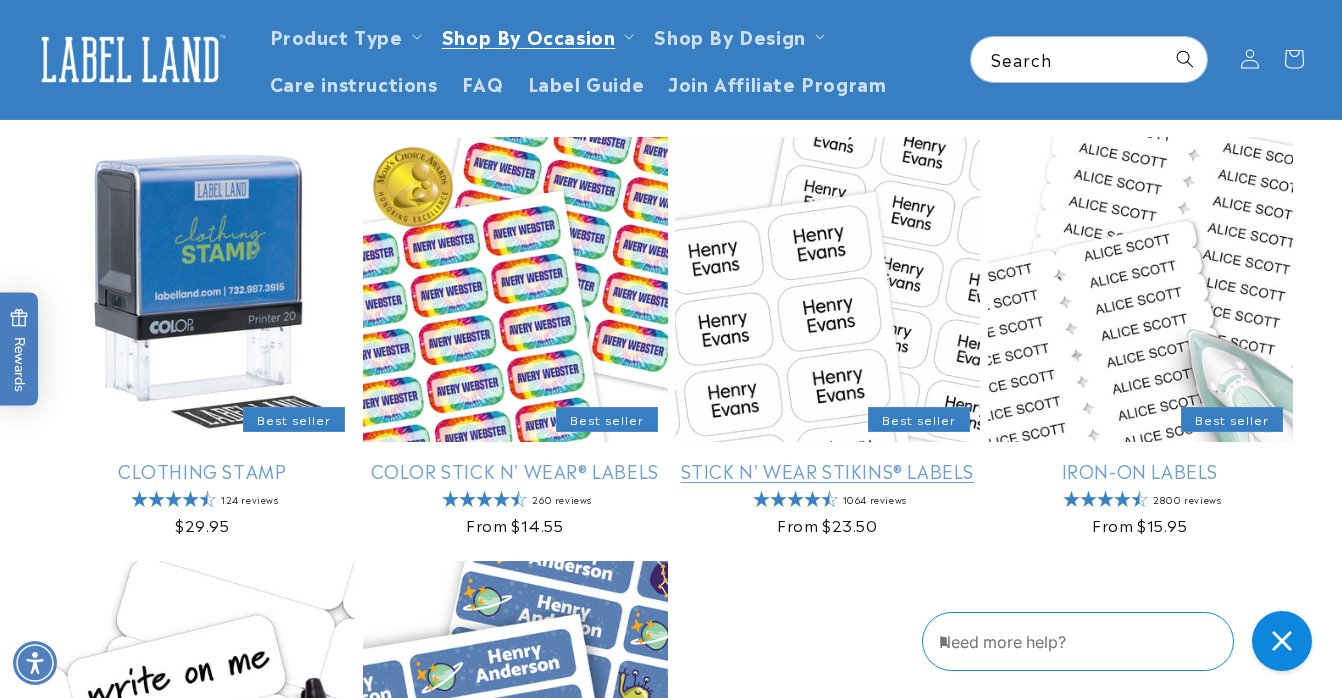 click on "Stick N' Wear Stikins® Labels" at bounding box center (827, 470) 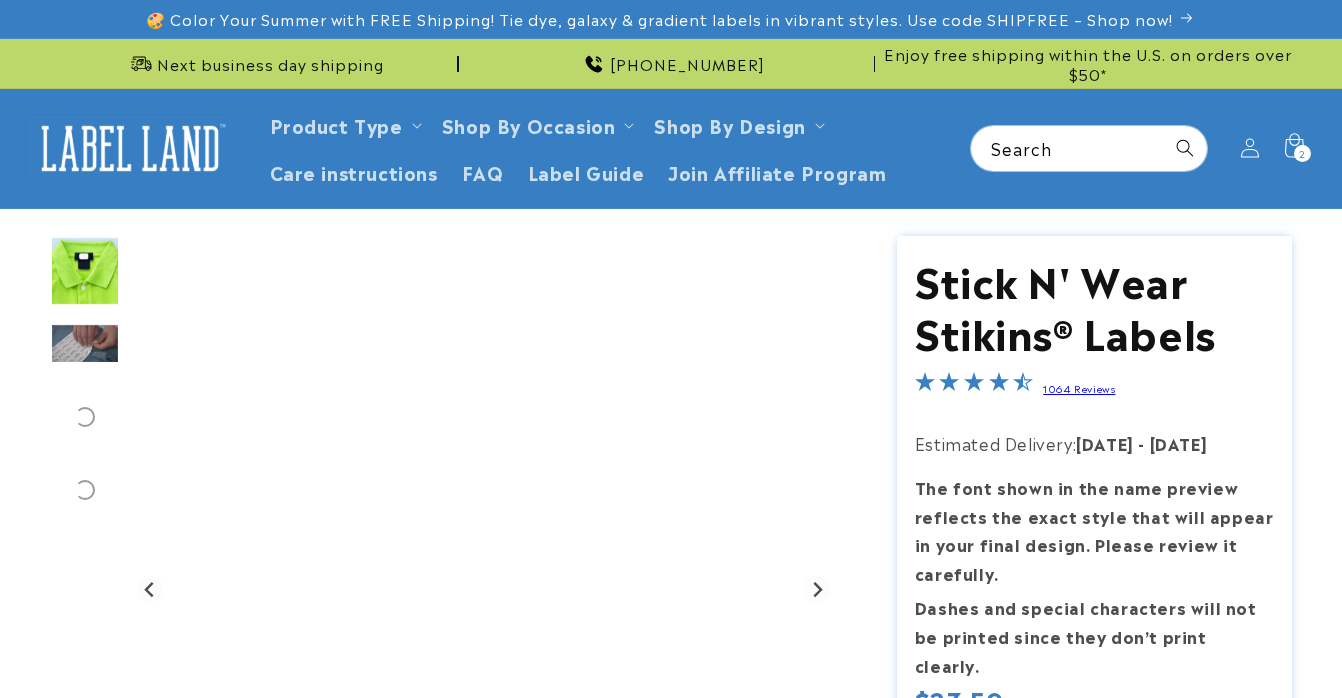 scroll, scrollTop: 0, scrollLeft: 0, axis: both 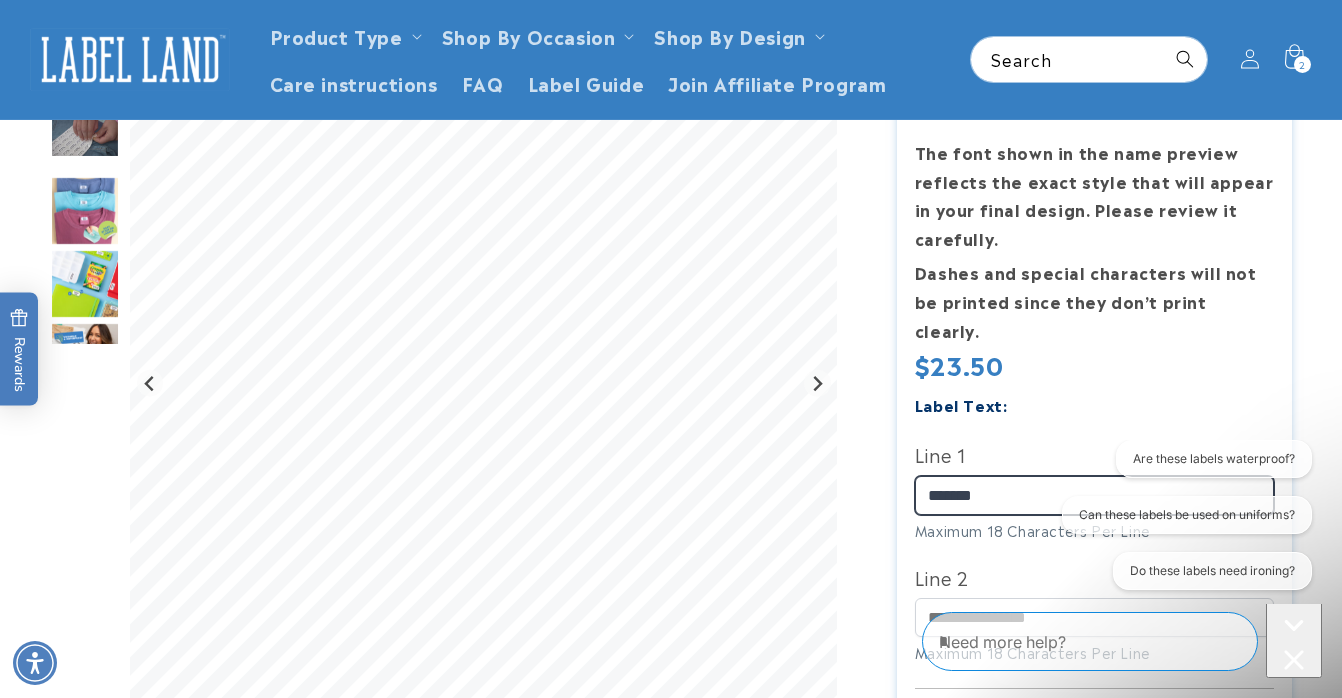 click on "*******" at bounding box center (1095, 495) 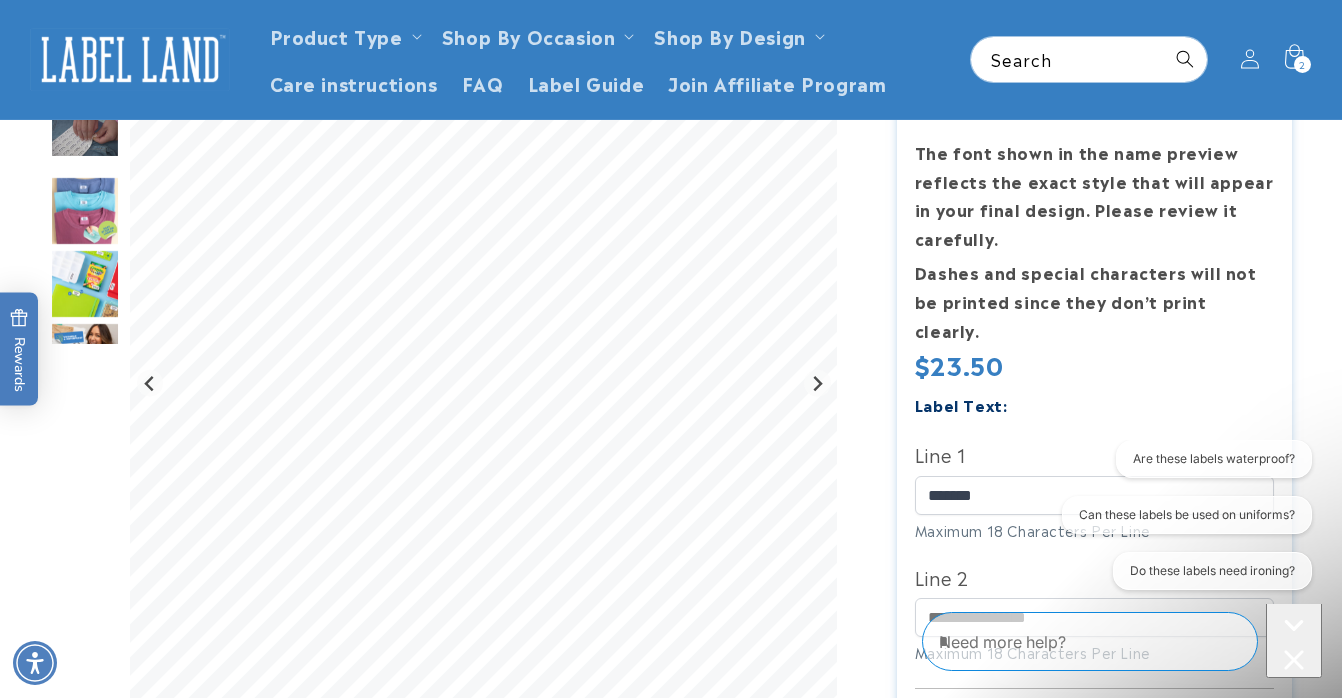 click on "Regular price
$23.50
Regular price
Sale price
$23.50
Unit price
/
per
Sale
Sold out" at bounding box center [1095, 367] 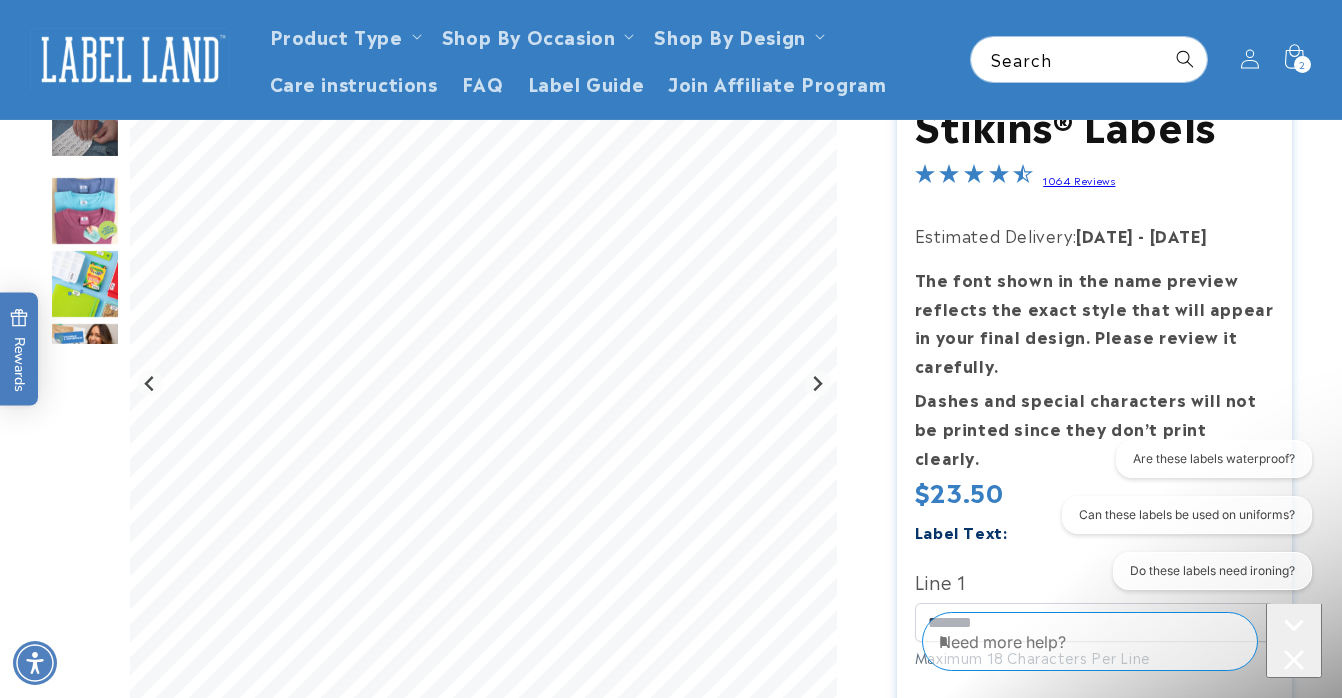 scroll, scrollTop: 206, scrollLeft: 0, axis: vertical 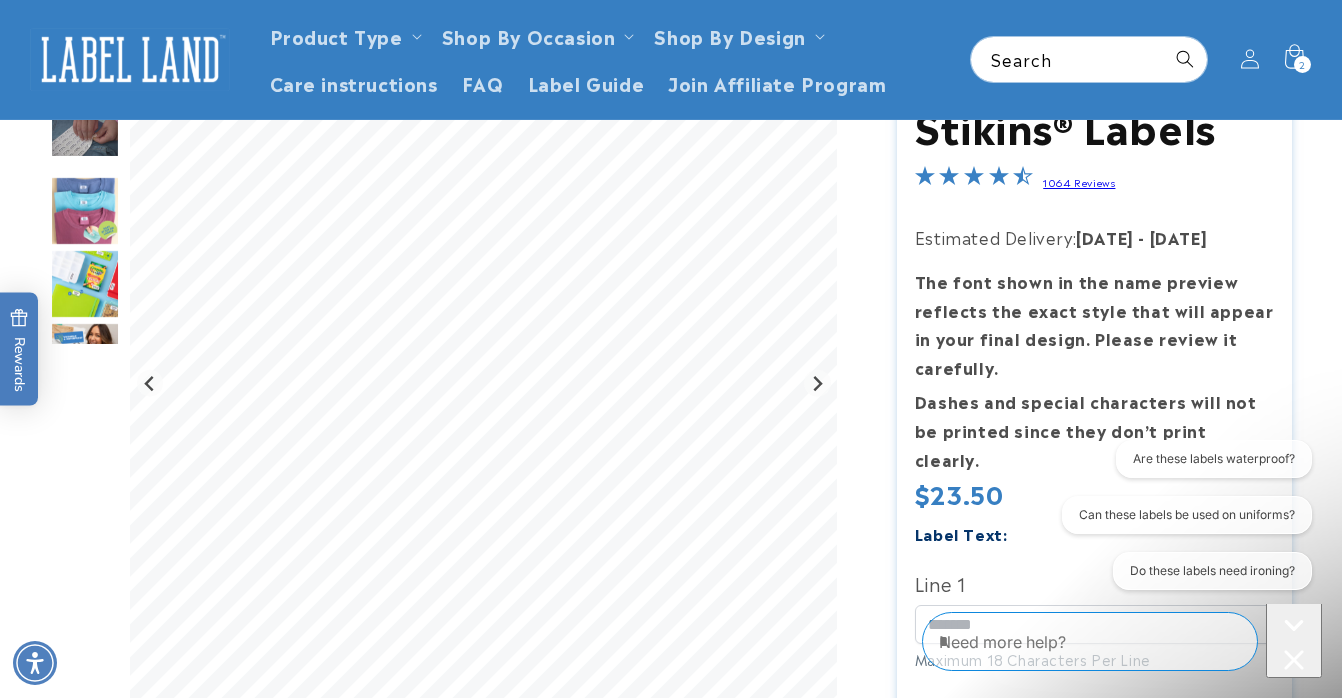 click at bounding box center (85, 211) 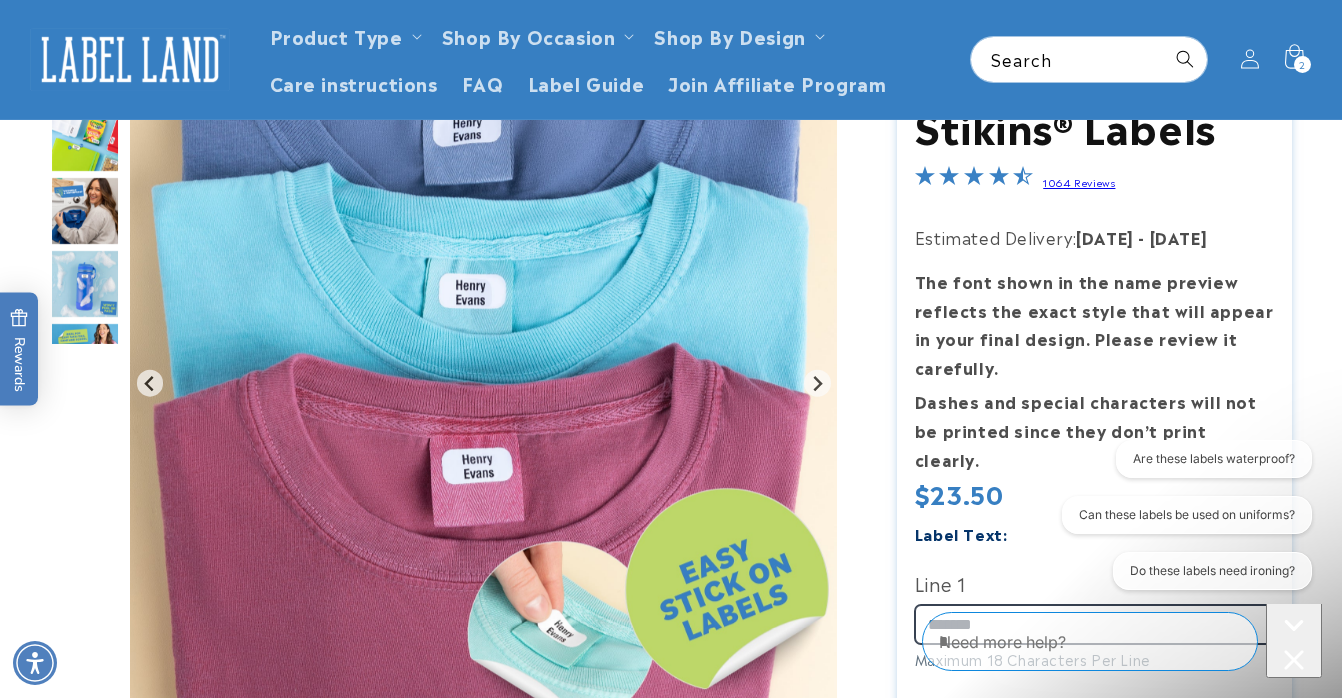 click on "*******" at bounding box center (1095, 624) 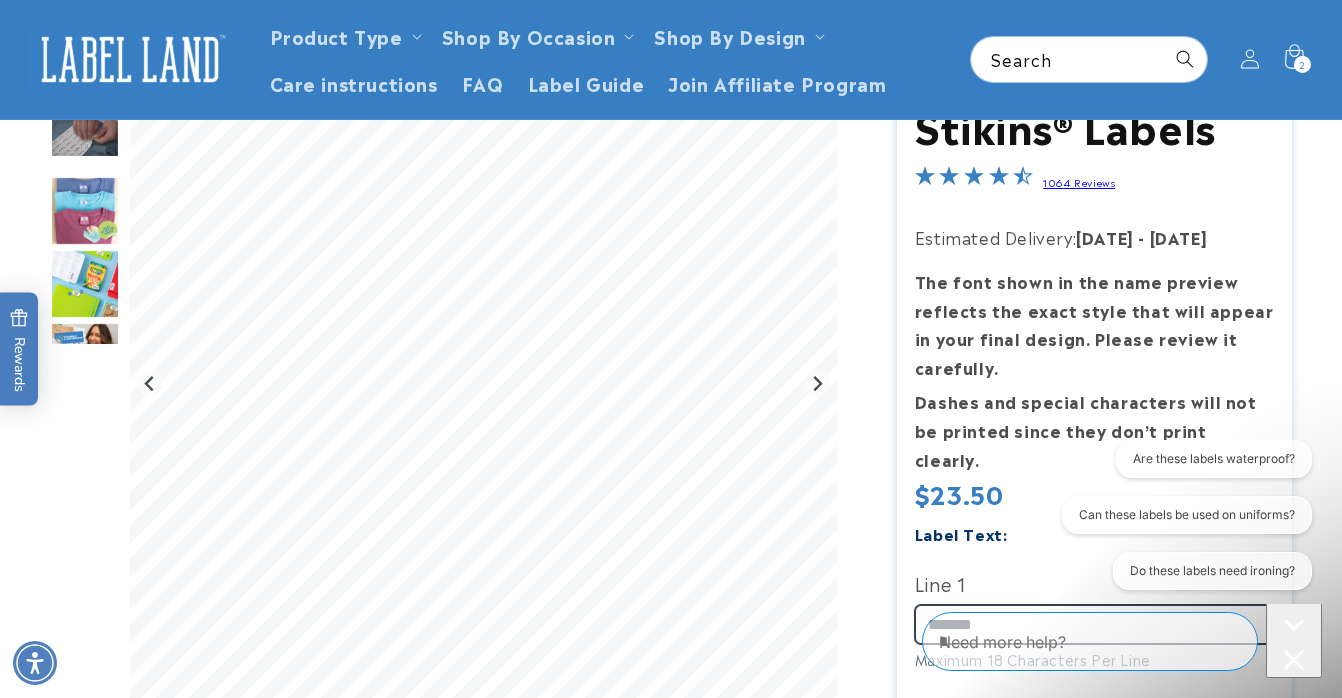 type on "*******" 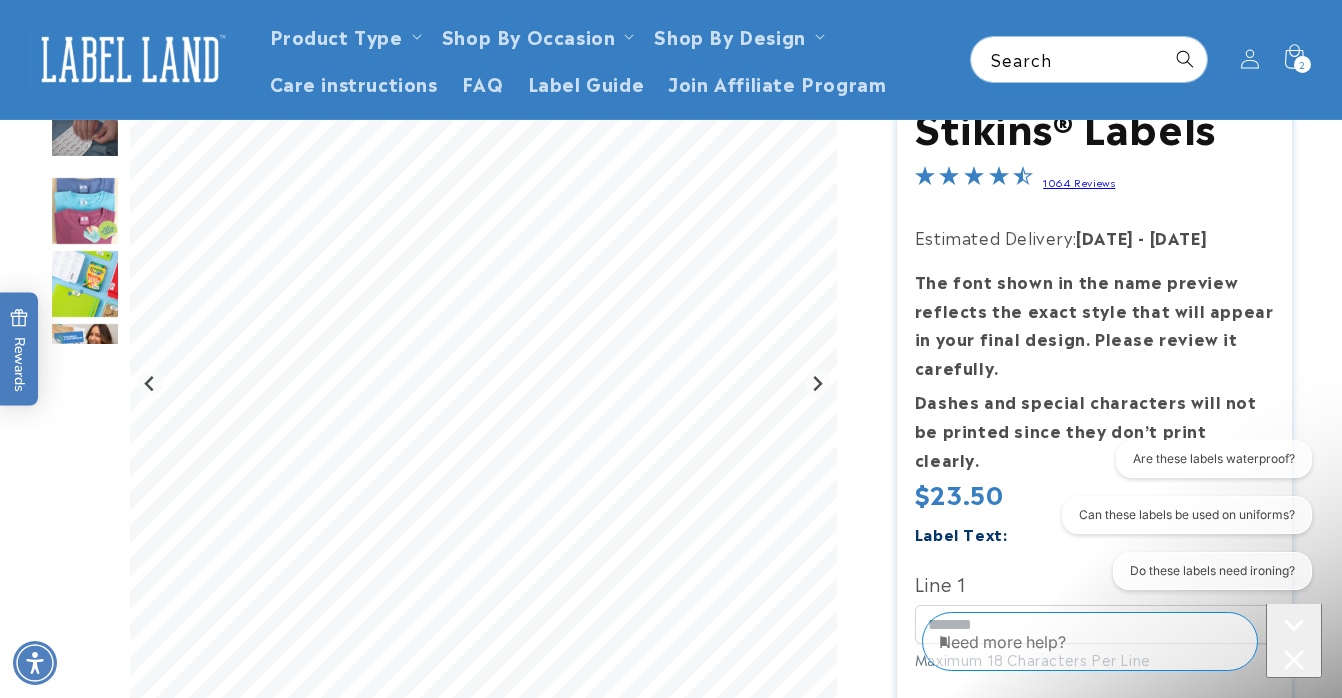 click 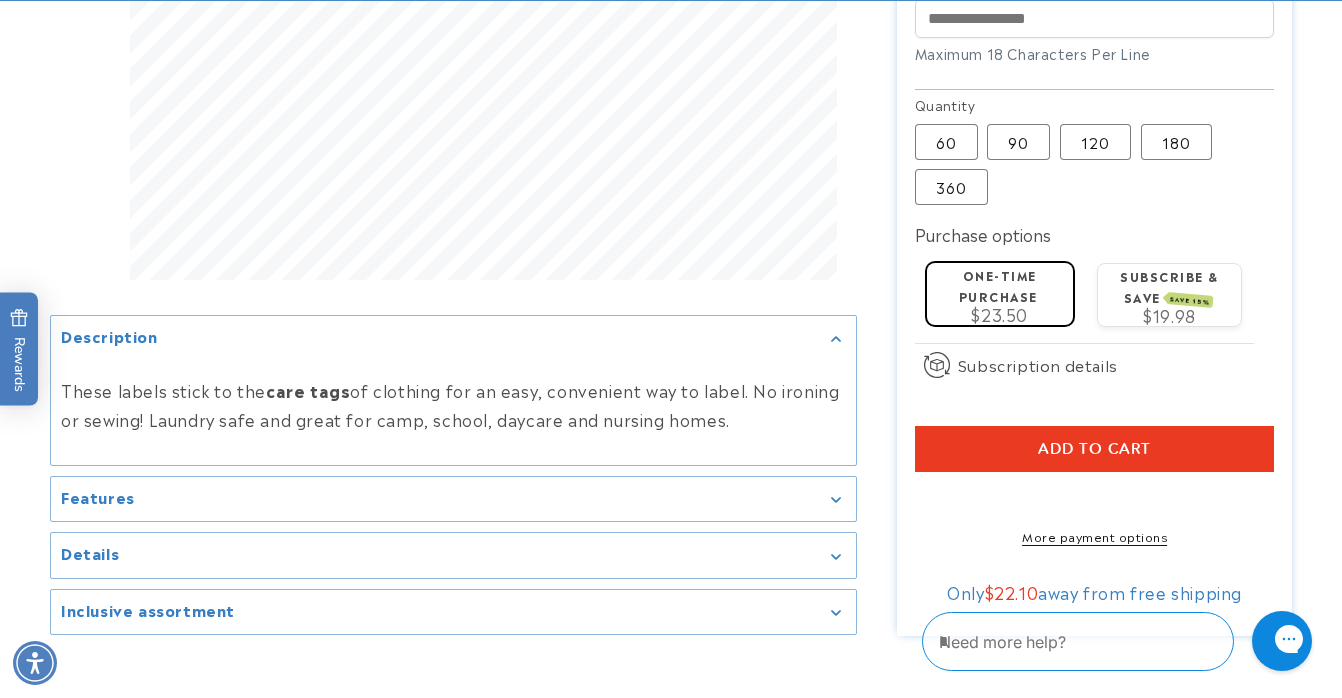 scroll, scrollTop: 939, scrollLeft: 0, axis: vertical 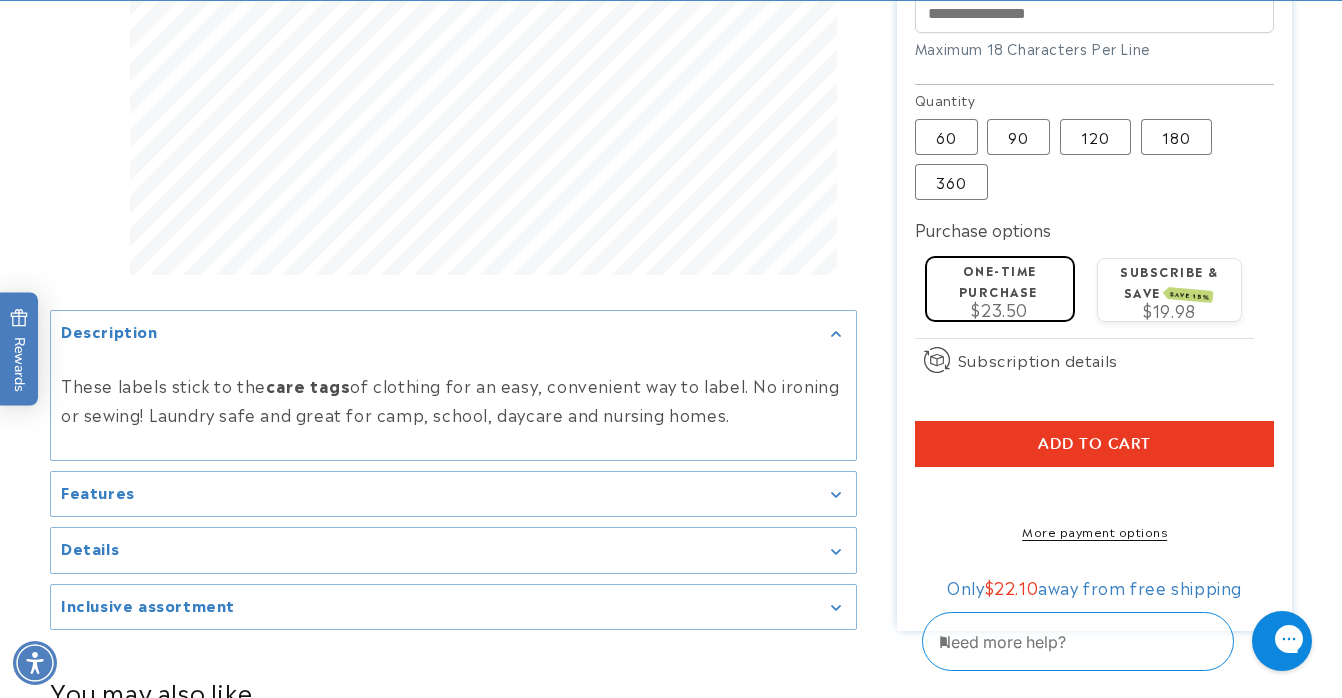 click on "Add to cart" at bounding box center (1094, 444) 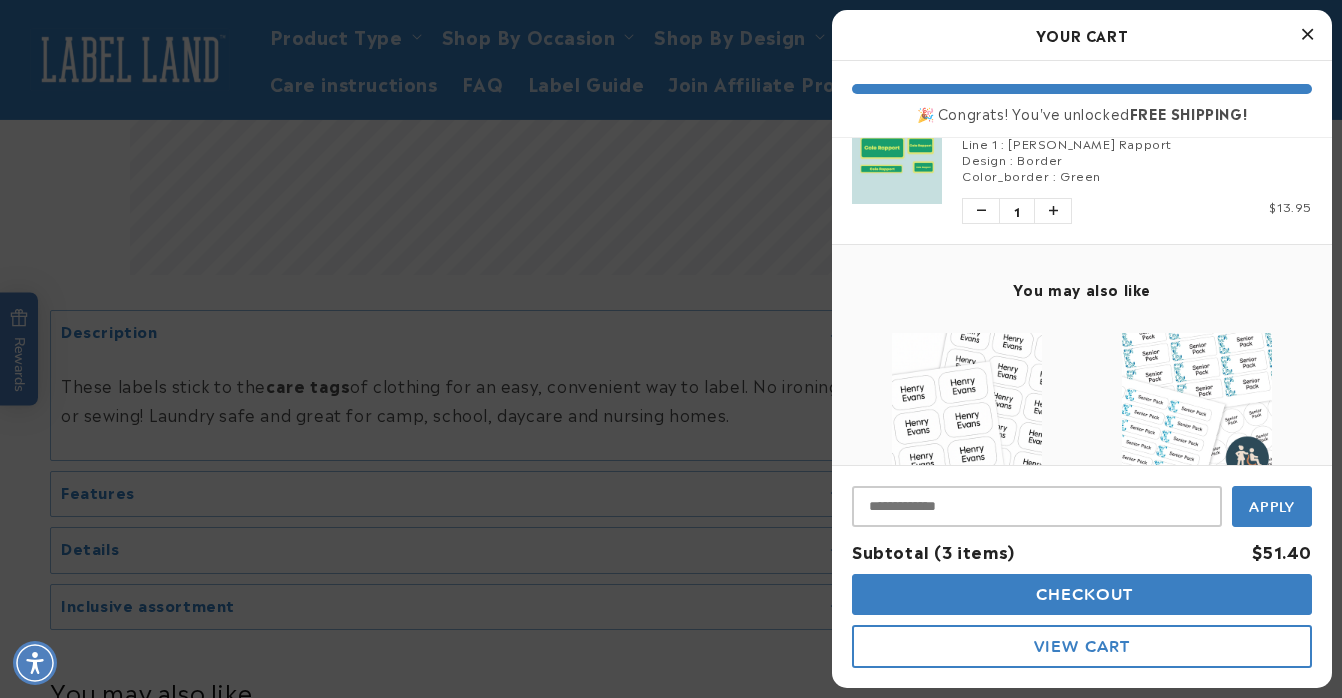 scroll, scrollTop: 373, scrollLeft: 0, axis: vertical 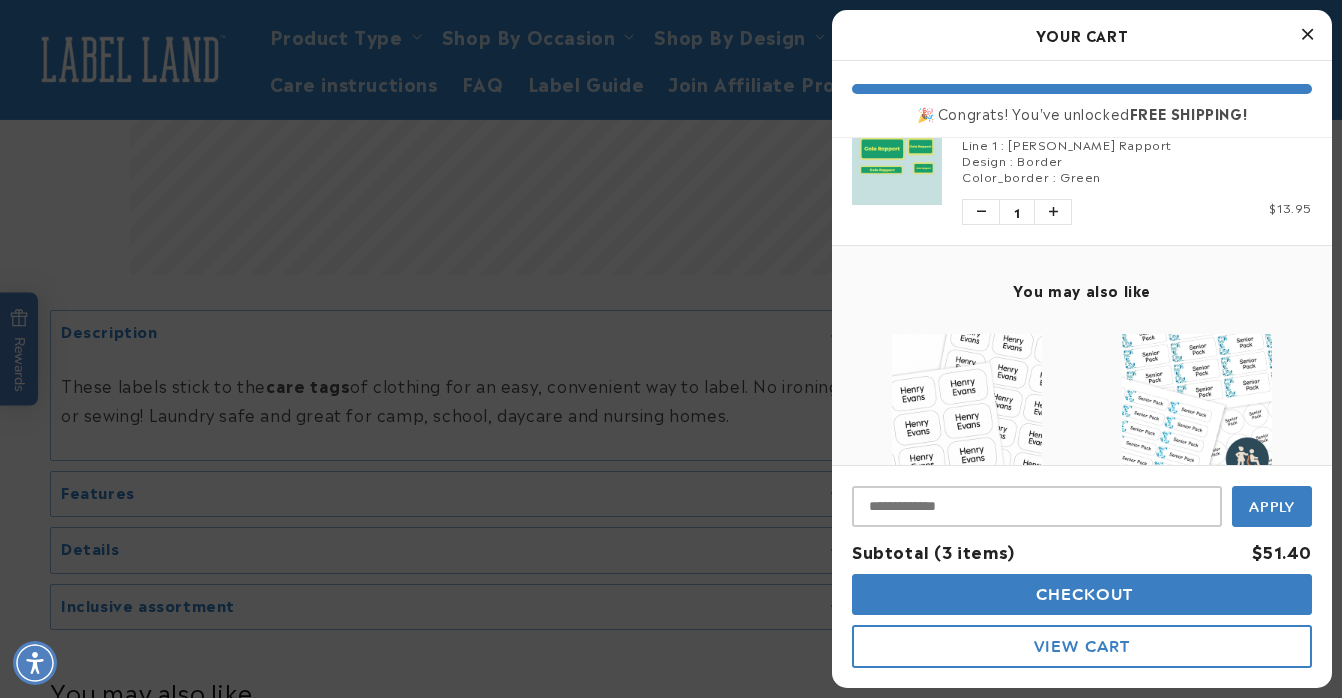 click at bounding box center [897, 160] 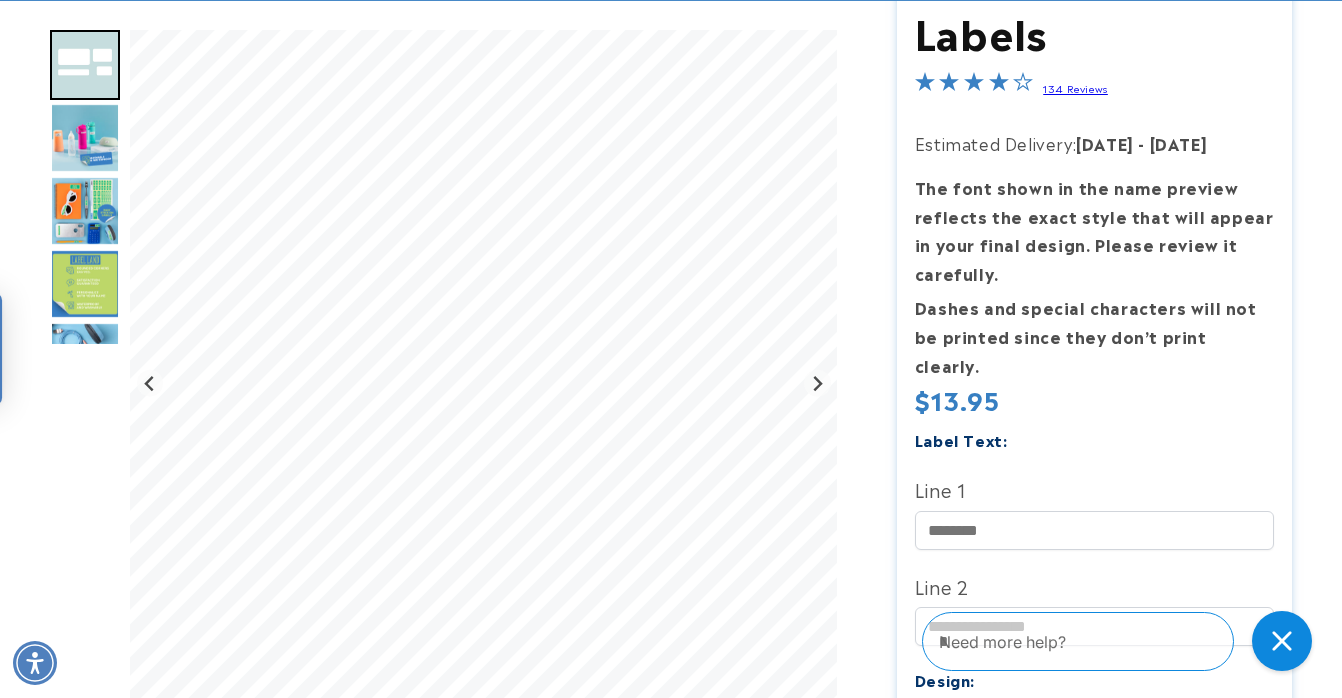 scroll, scrollTop: 300, scrollLeft: 0, axis: vertical 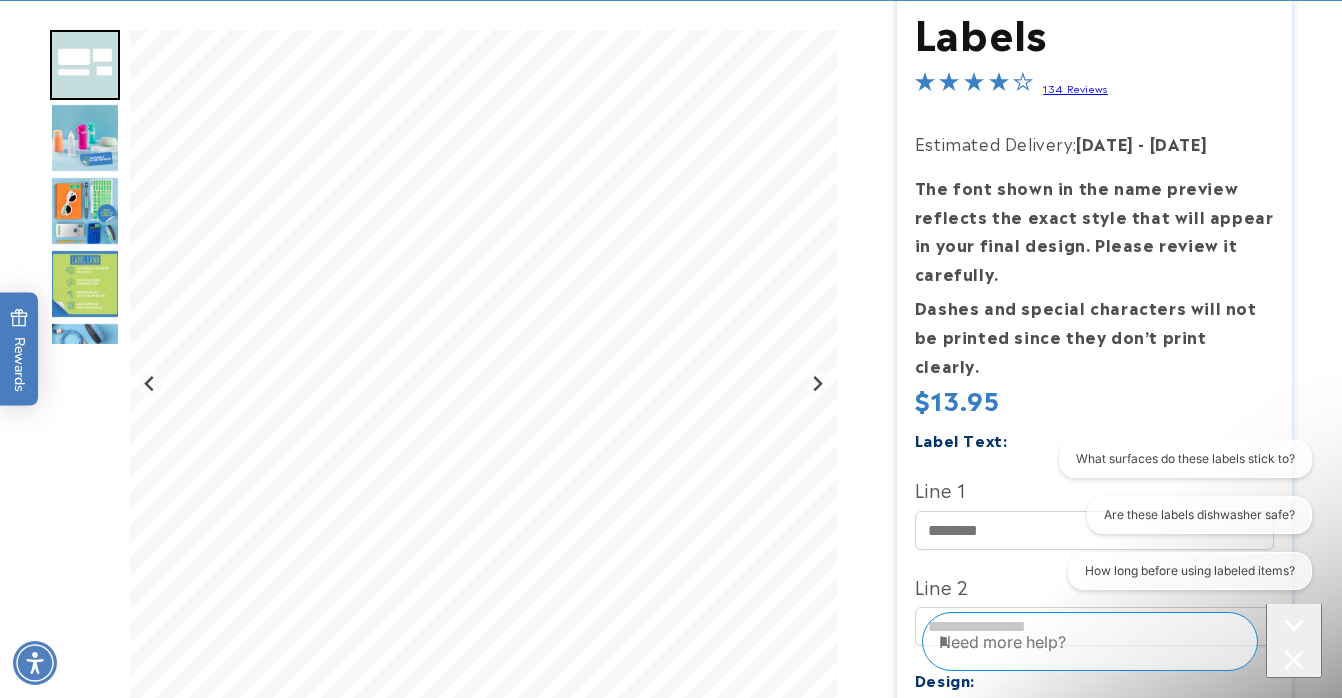 click at bounding box center (1294, 662) 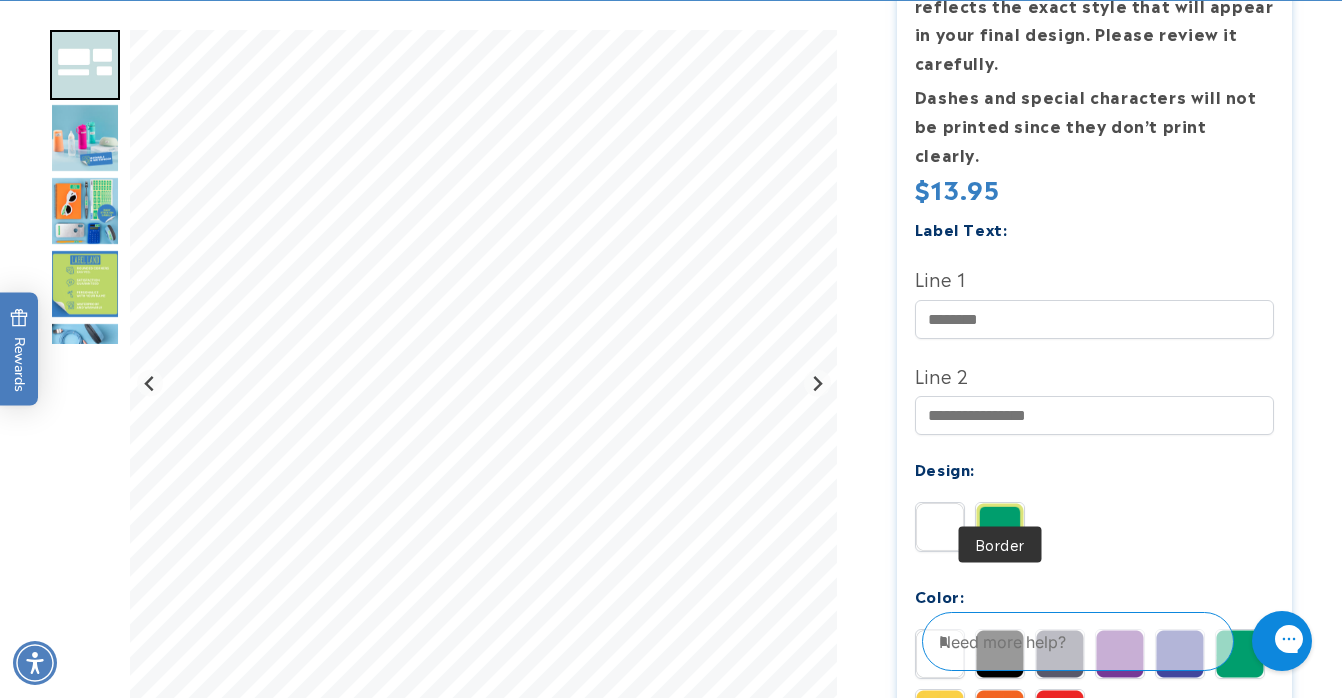 scroll, scrollTop: 512, scrollLeft: 0, axis: vertical 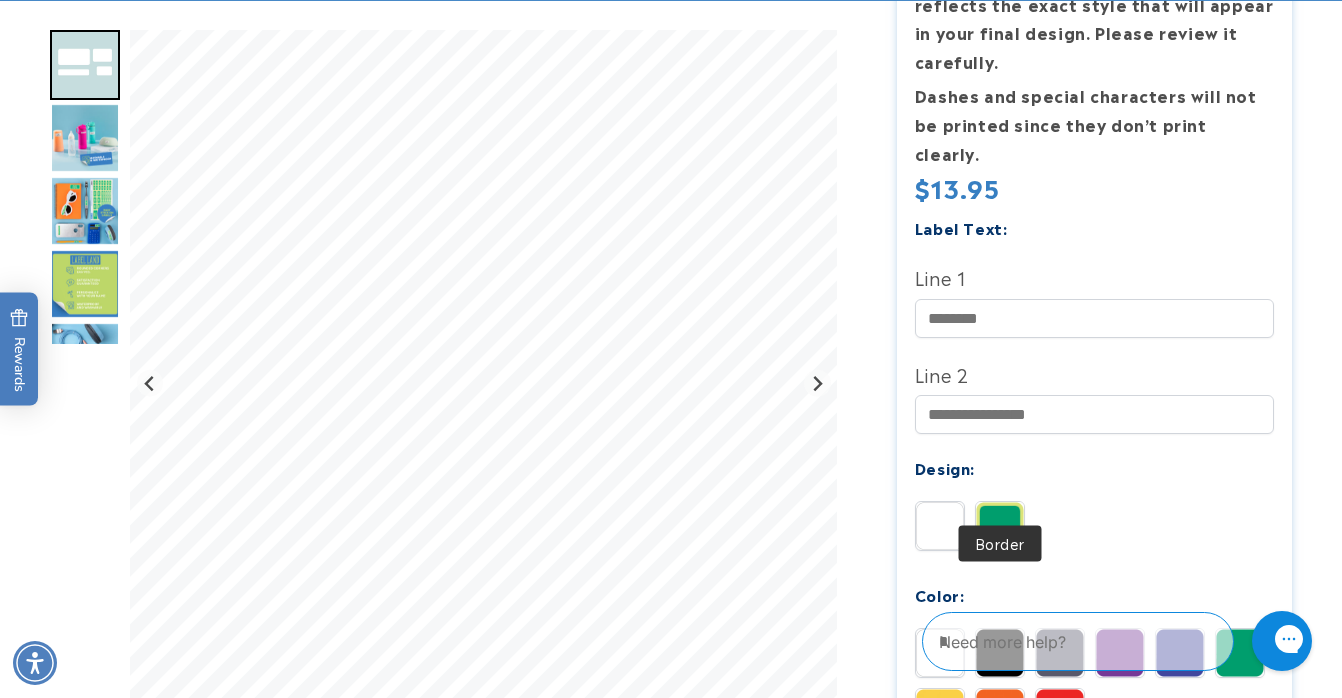 click at bounding box center [1000, 526] 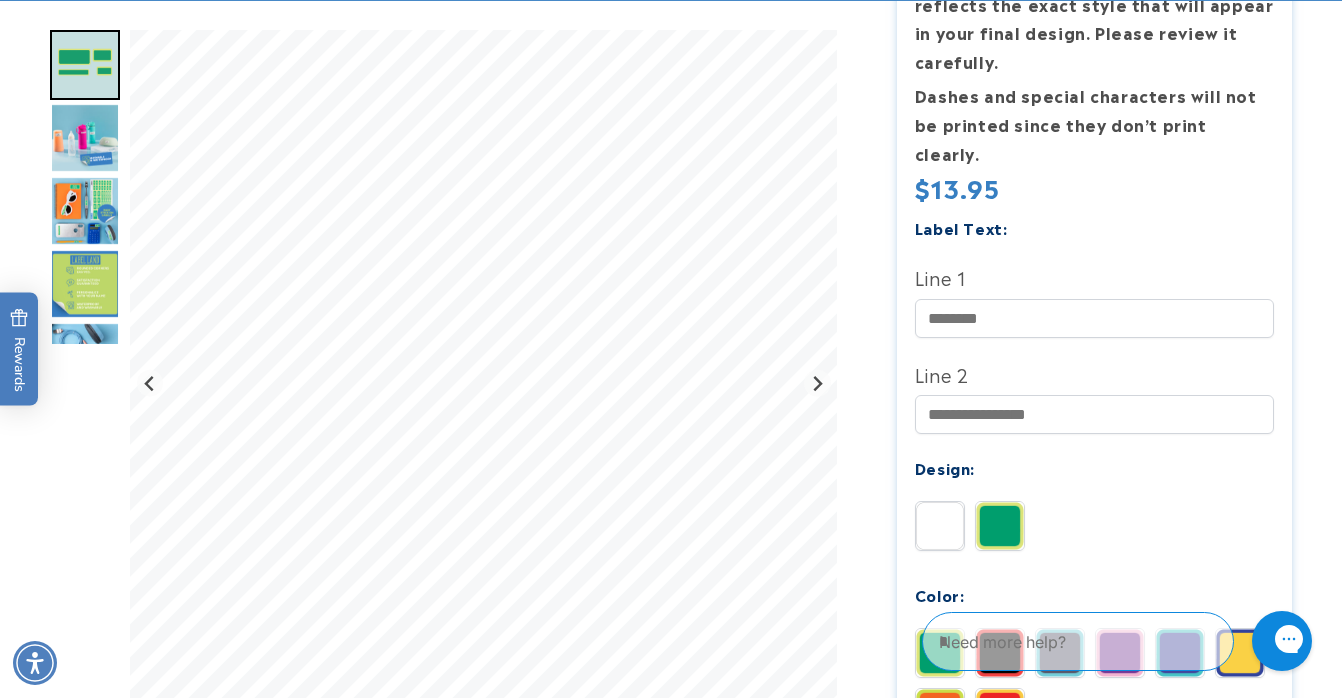 click at bounding box center [85, 211] 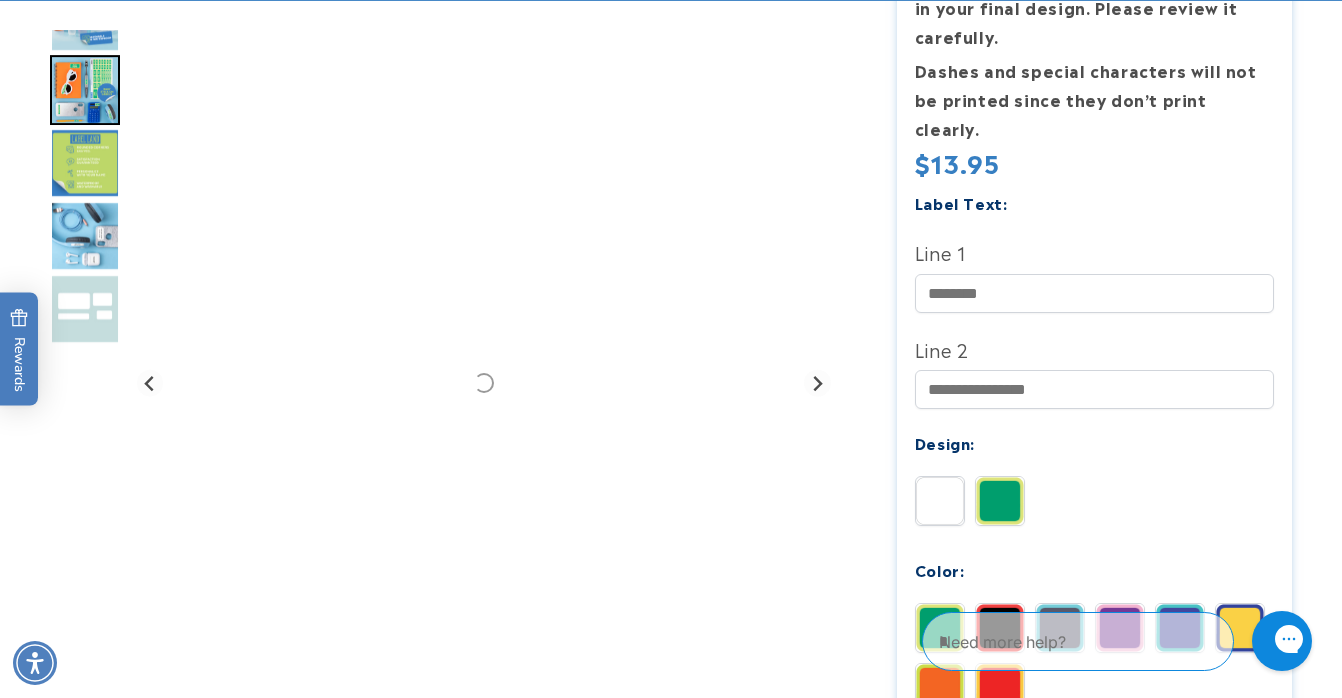 scroll, scrollTop: 538, scrollLeft: 0, axis: vertical 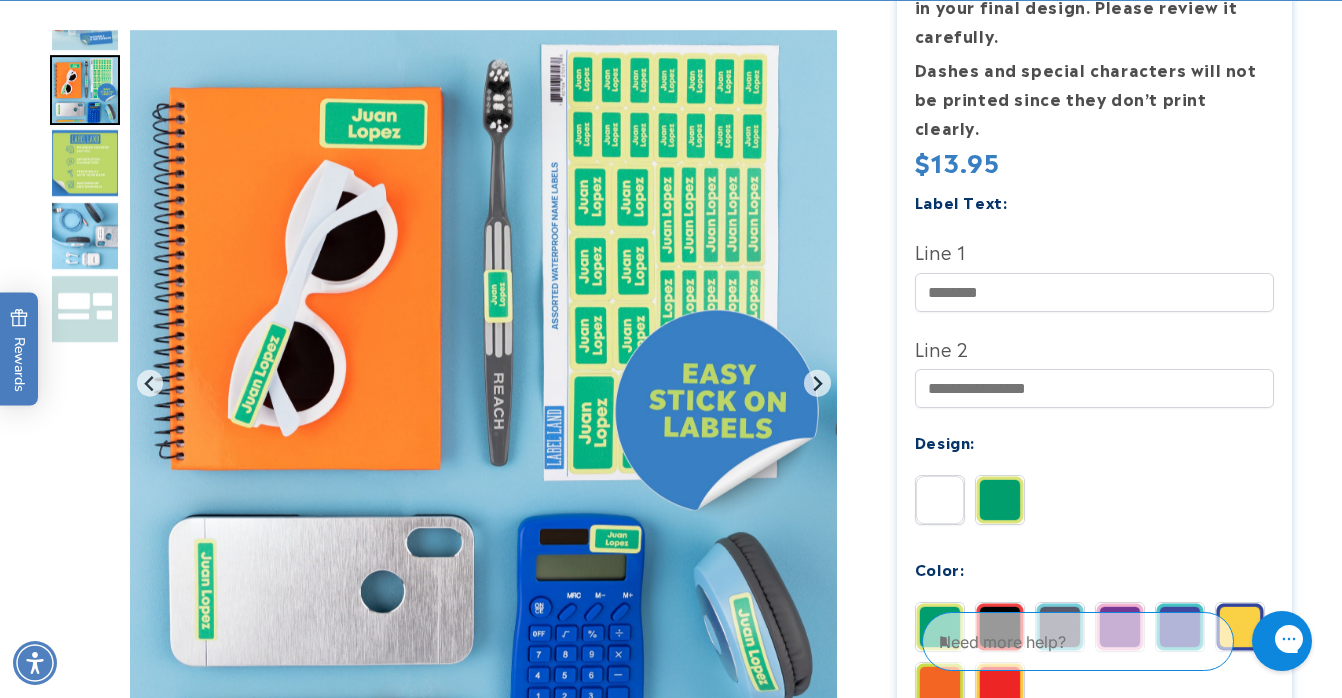 click at bounding box center (85, 309) 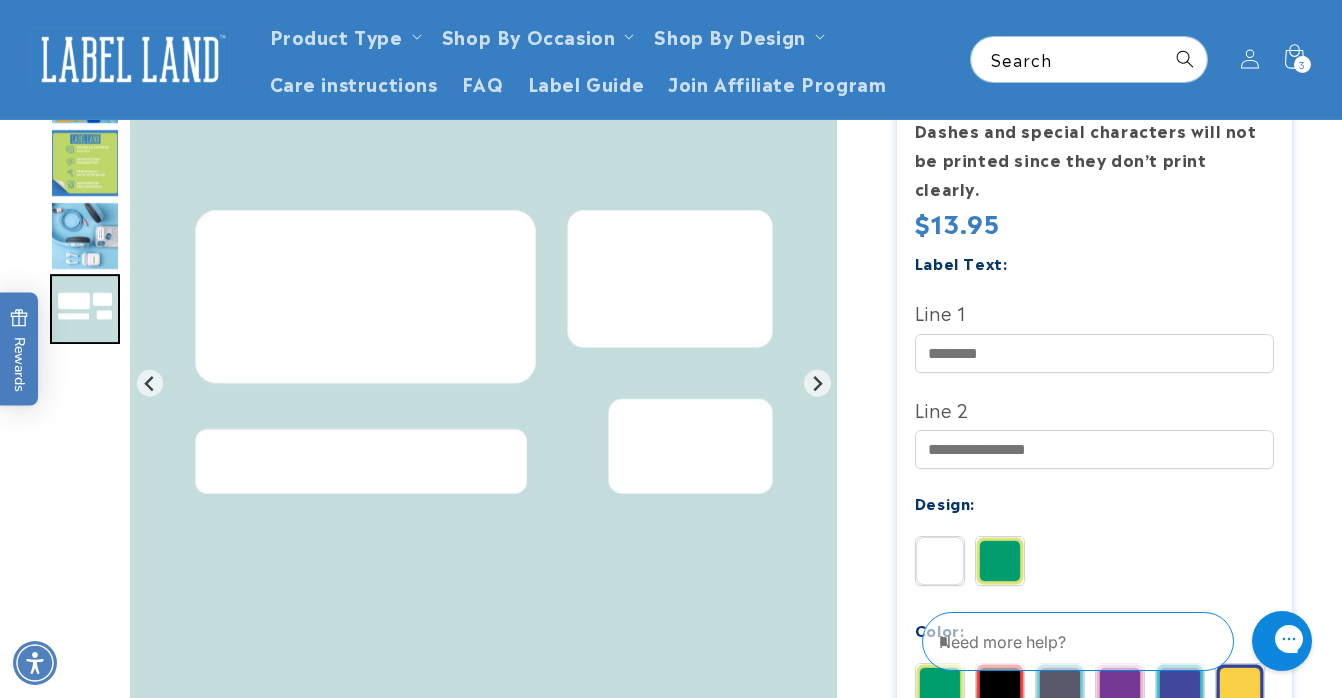 scroll, scrollTop: 403, scrollLeft: 0, axis: vertical 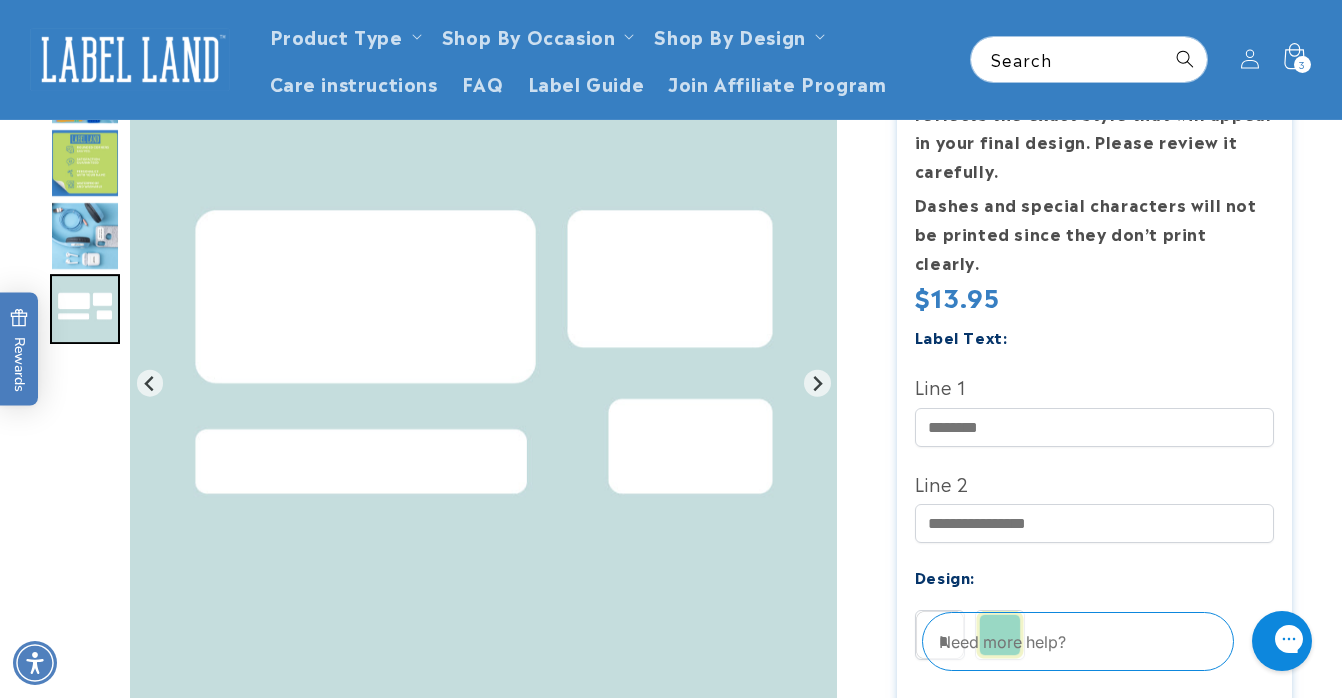 click on "3 3 items" at bounding box center (1302, 64) 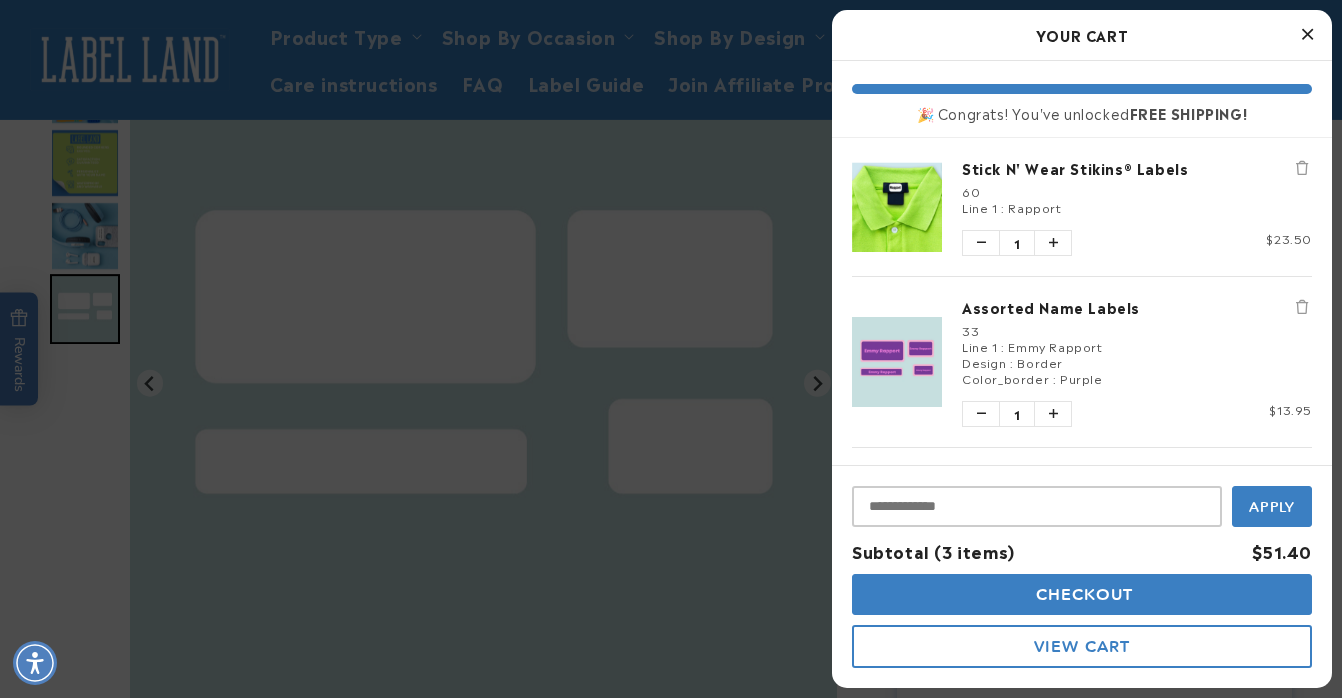 click on "Checkout" at bounding box center [1082, 594] 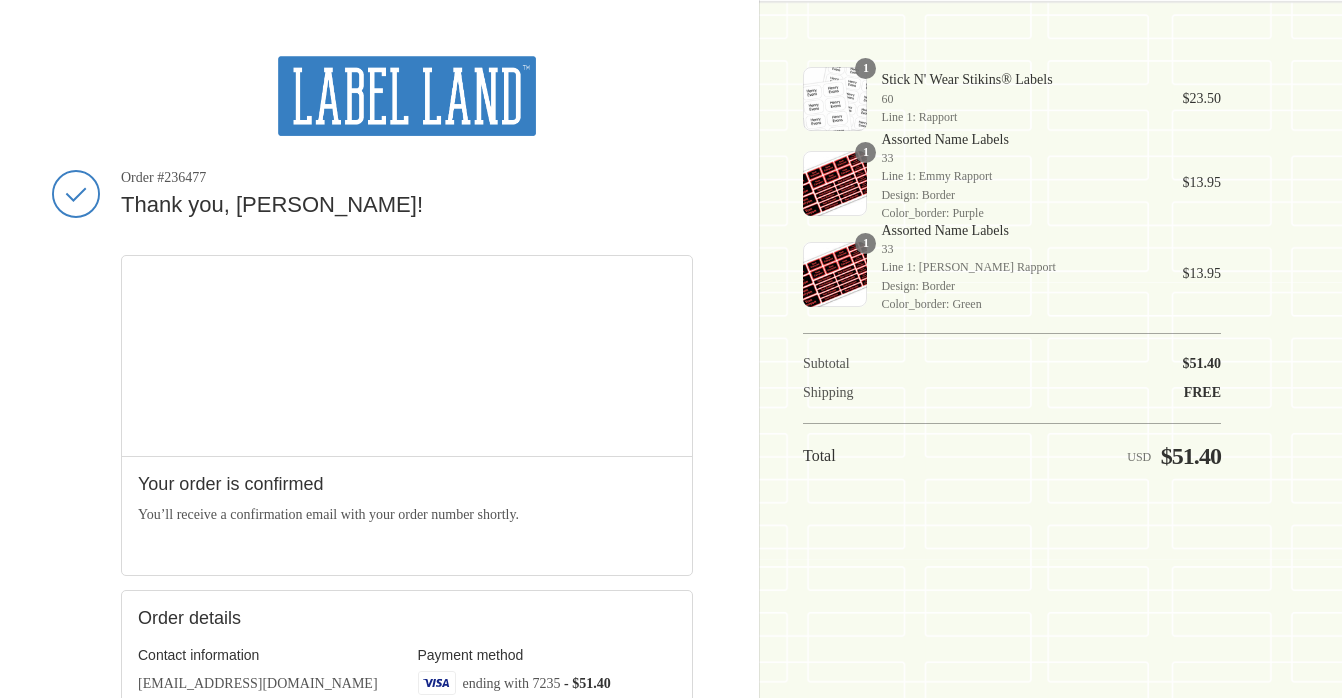 scroll, scrollTop: 0, scrollLeft: 0, axis: both 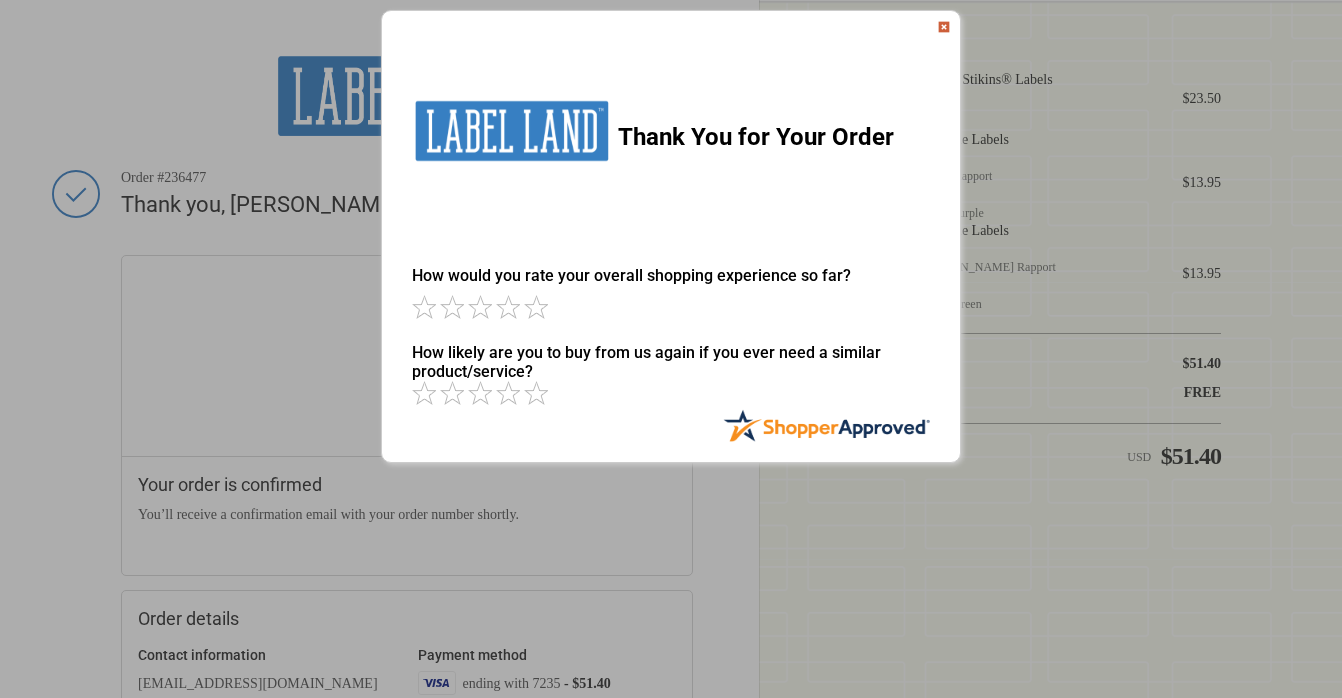 click at bounding box center (944, 27) 